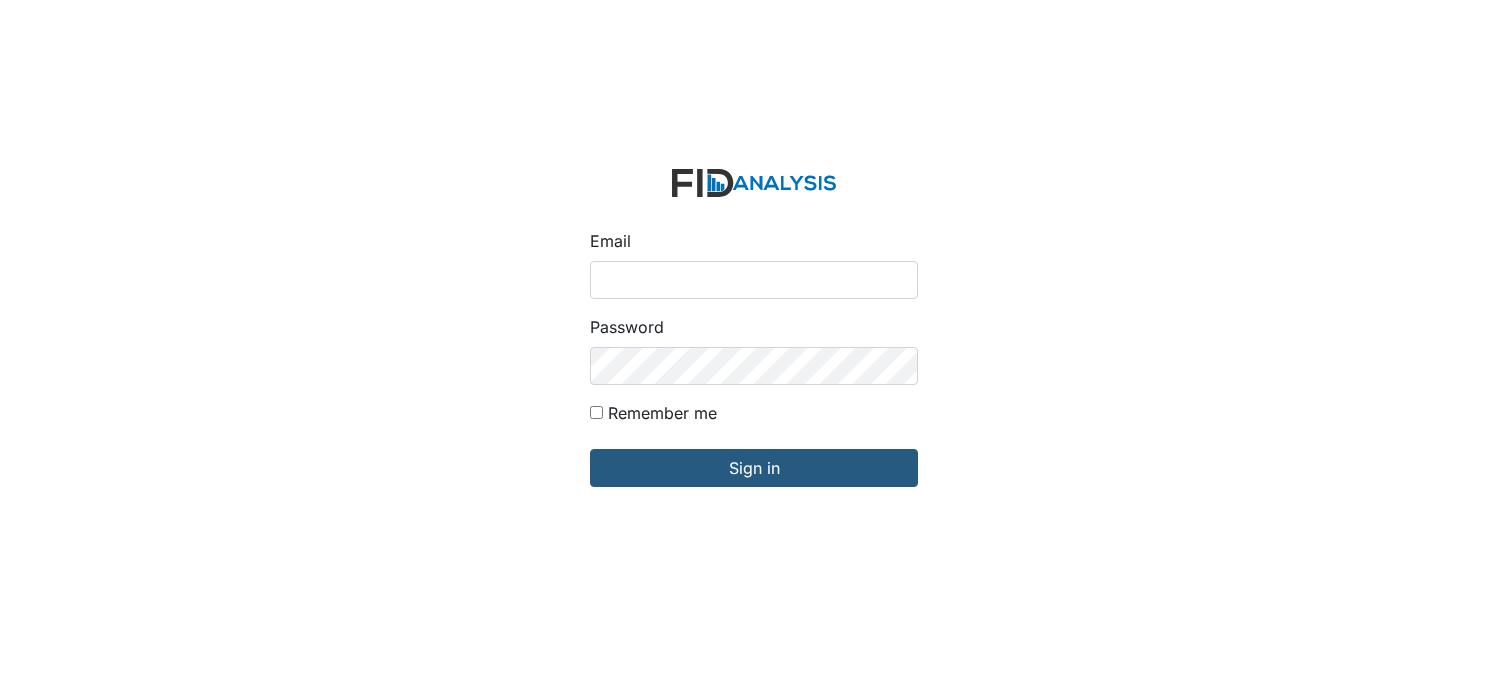 scroll, scrollTop: 0, scrollLeft: 0, axis: both 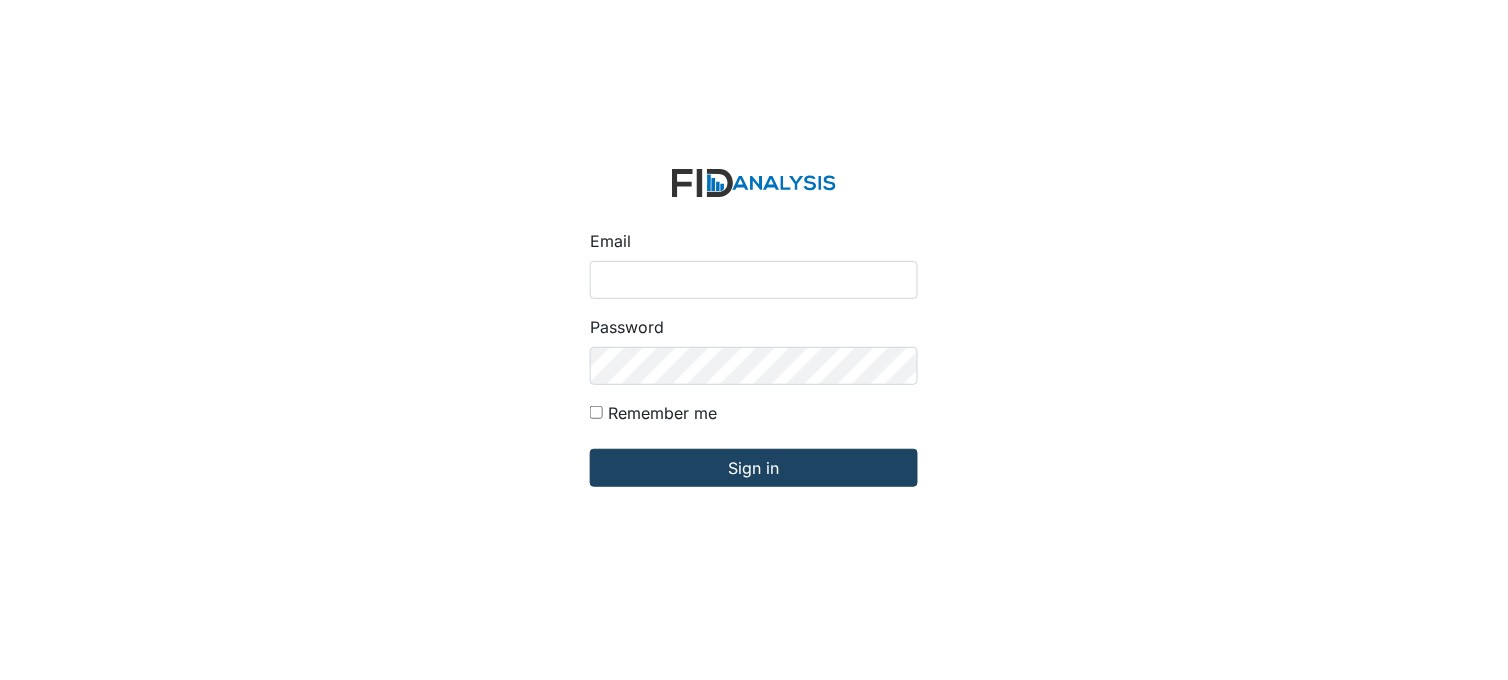 type on "[EMAIL]" 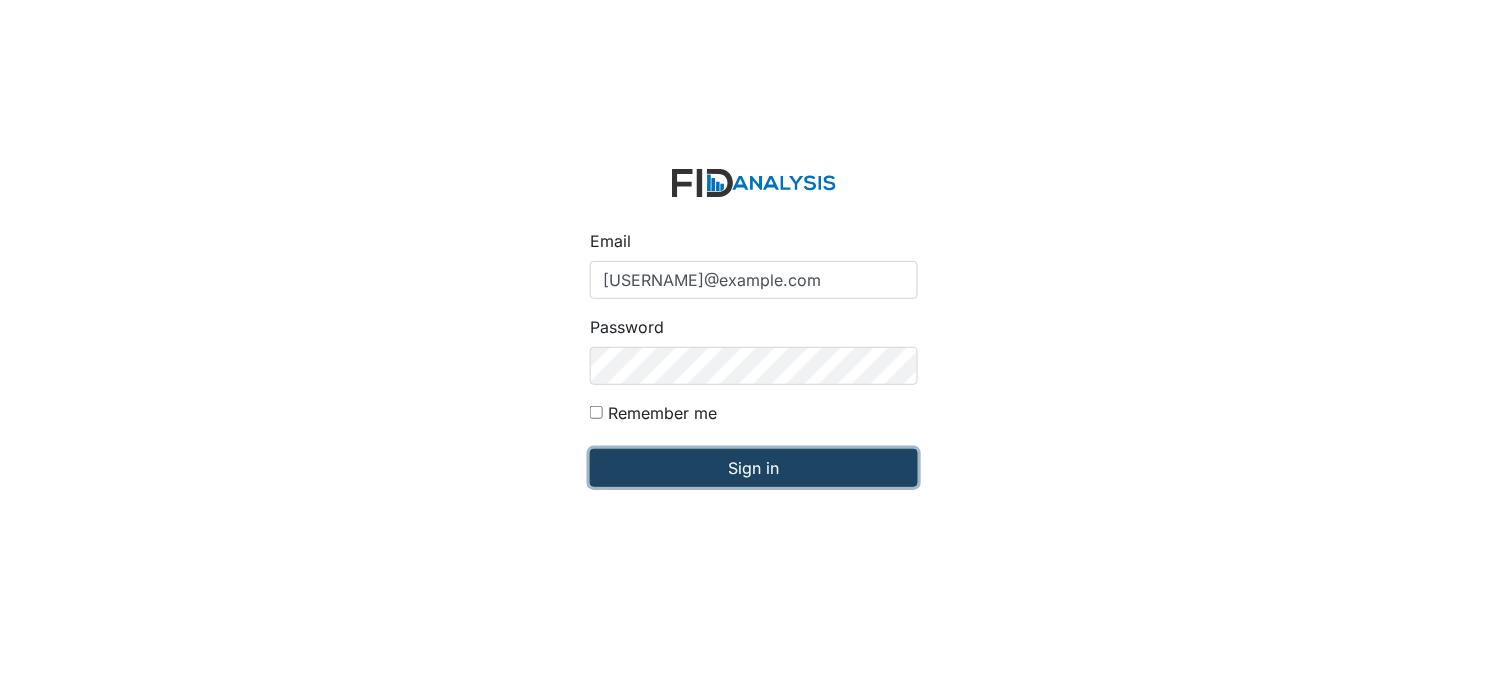 click on "Sign in" at bounding box center (754, 468) 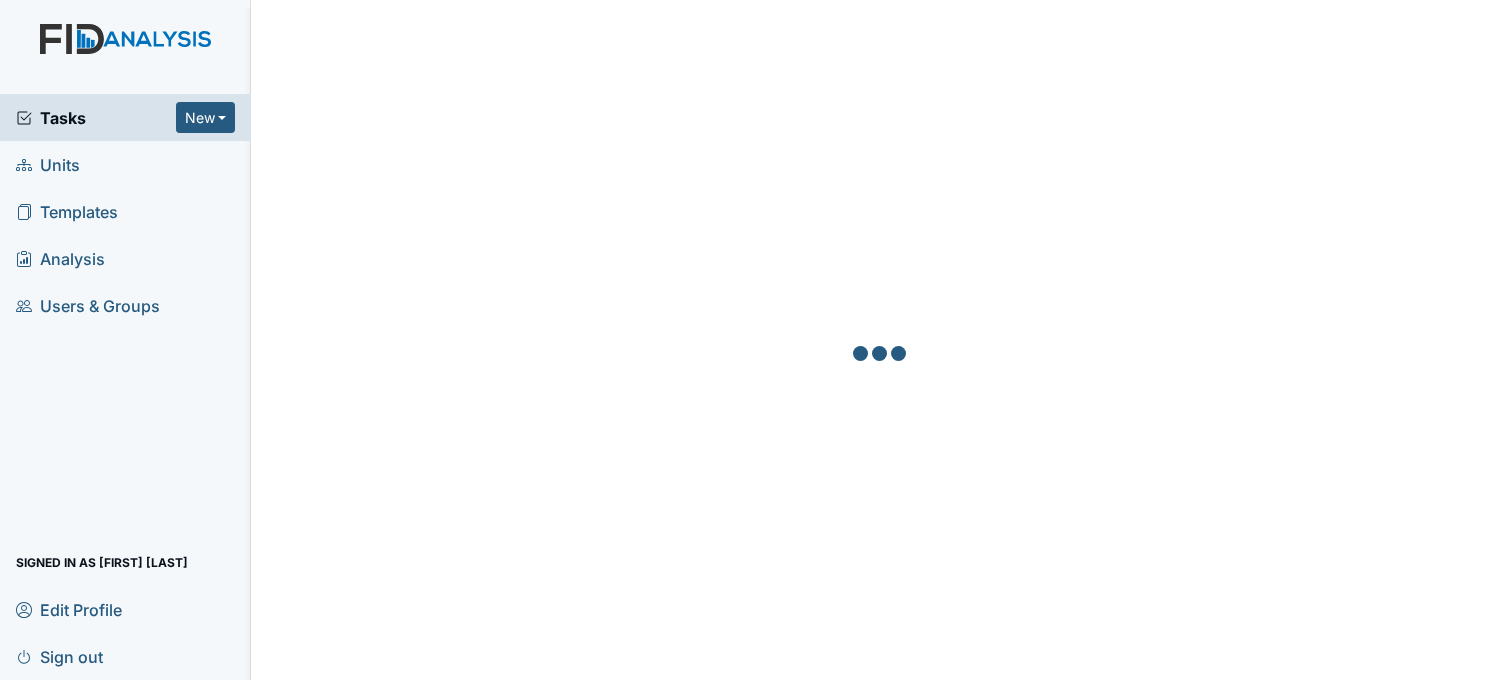 scroll, scrollTop: 0, scrollLeft: 0, axis: both 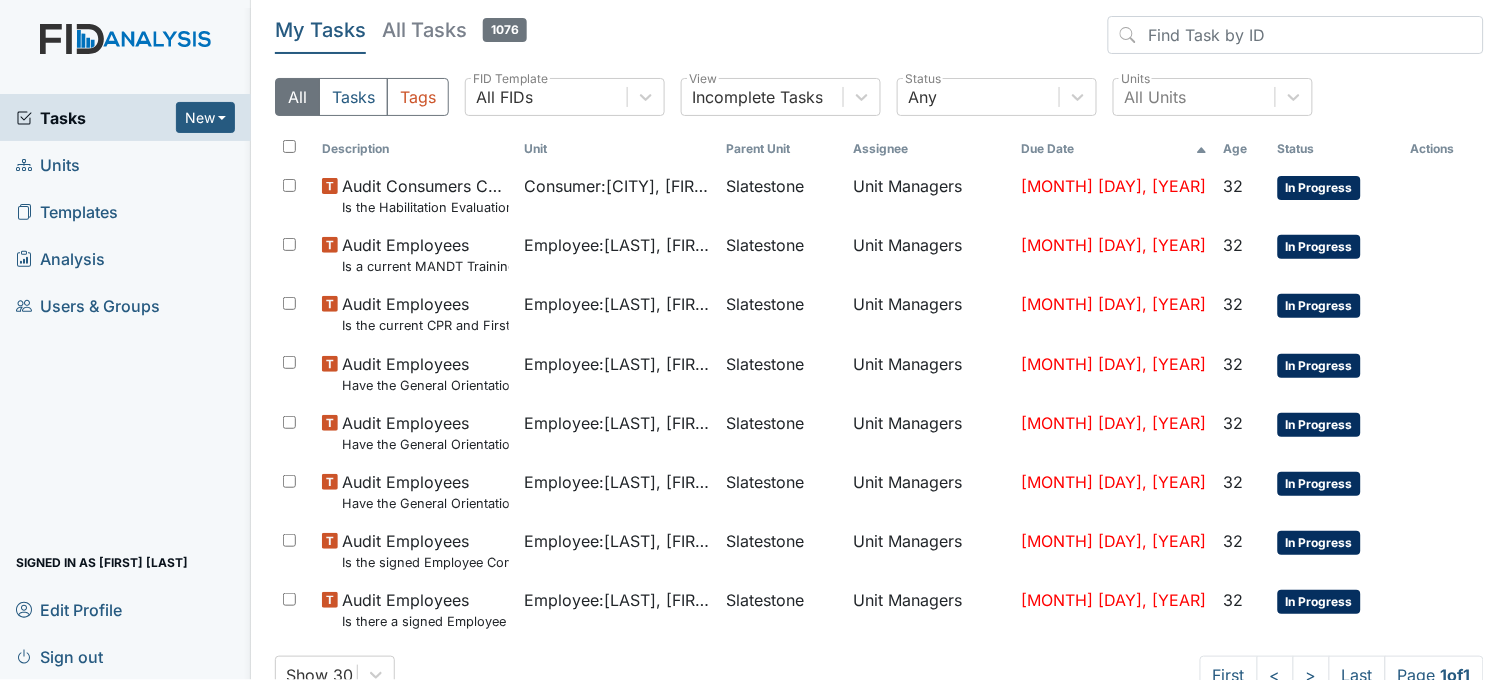 click on "Units" at bounding box center (125, 164) 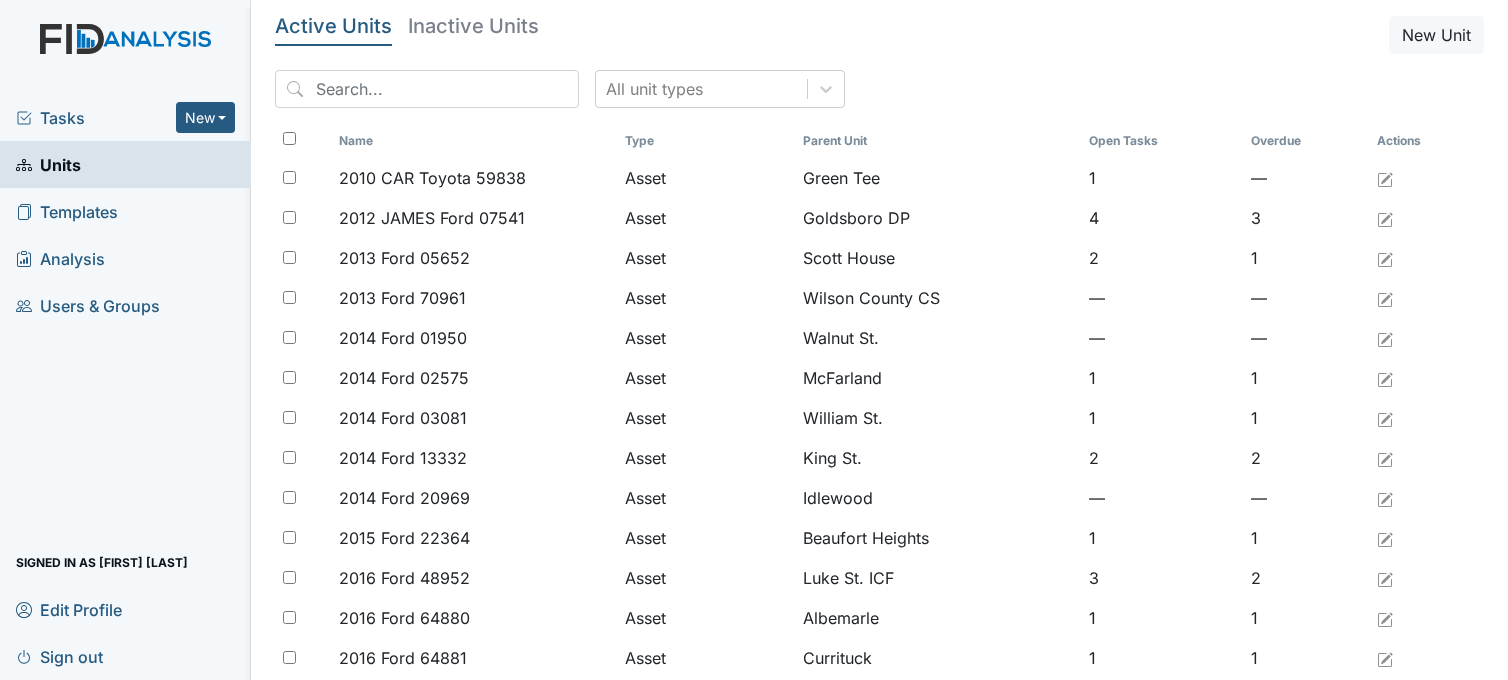 scroll, scrollTop: 0, scrollLeft: 0, axis: both 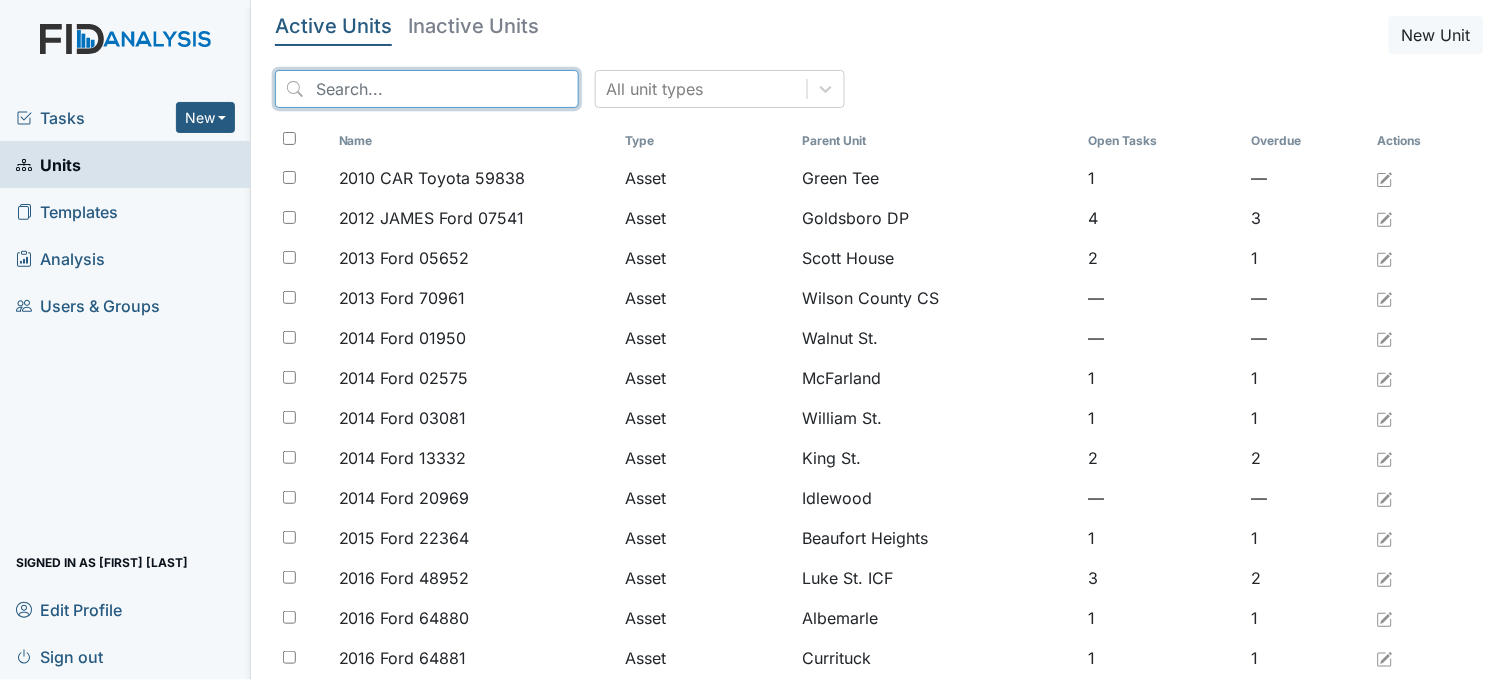 click at bounding box center (427, 89) 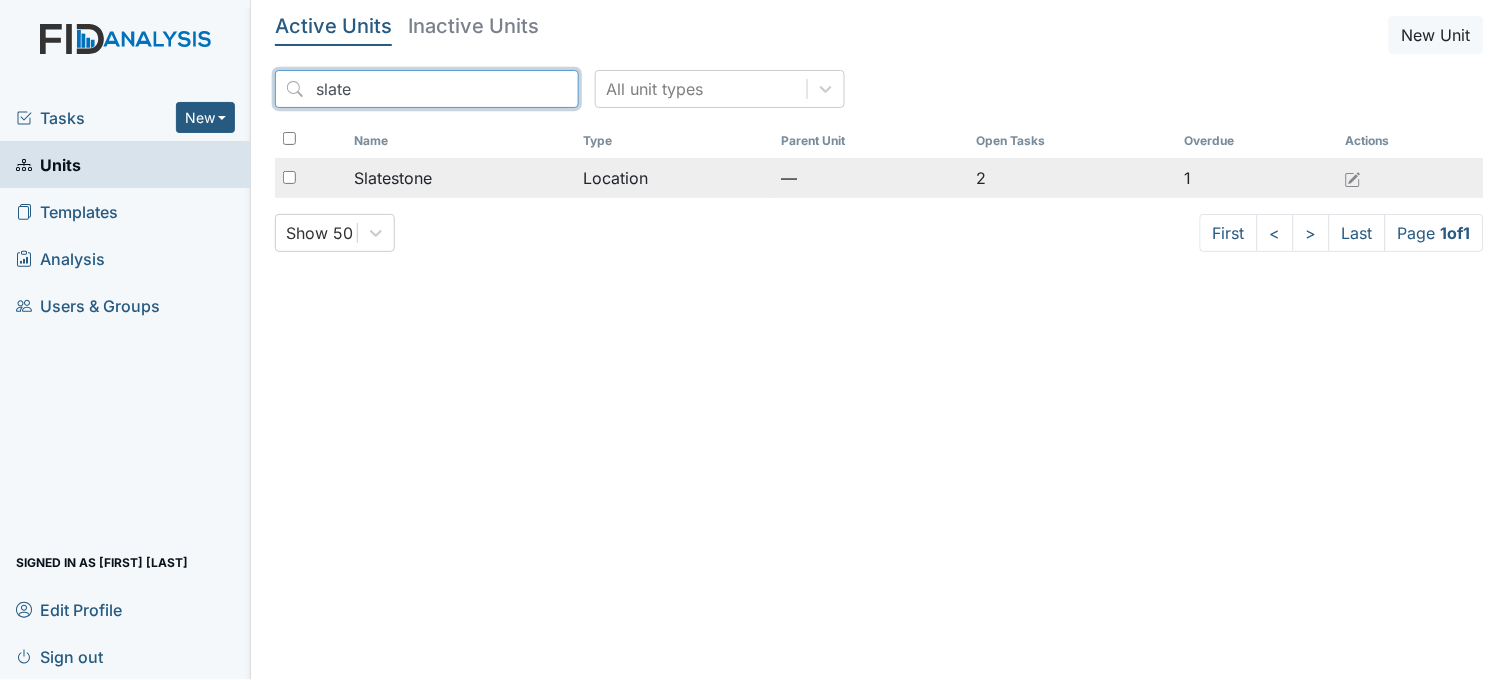 type on "slate" 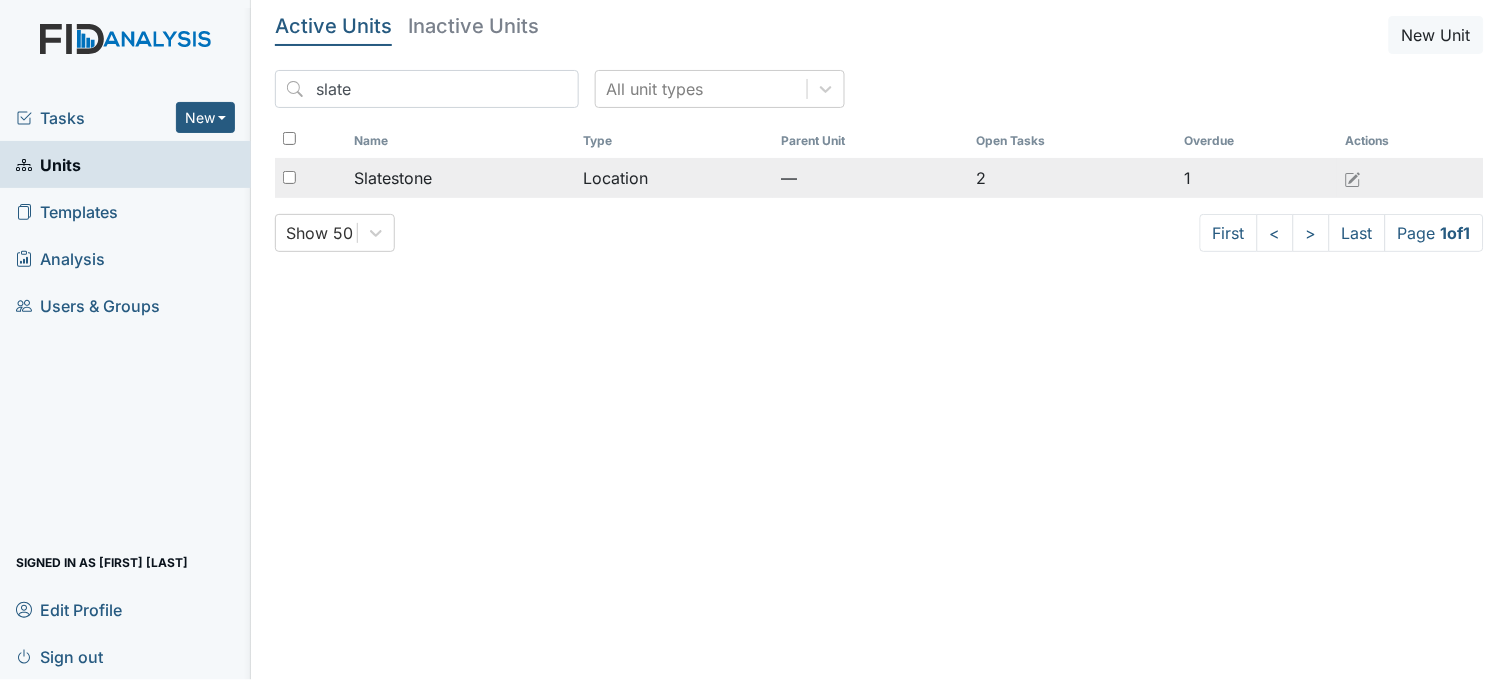click on "Slatestone" at bounding box center (461, 178) 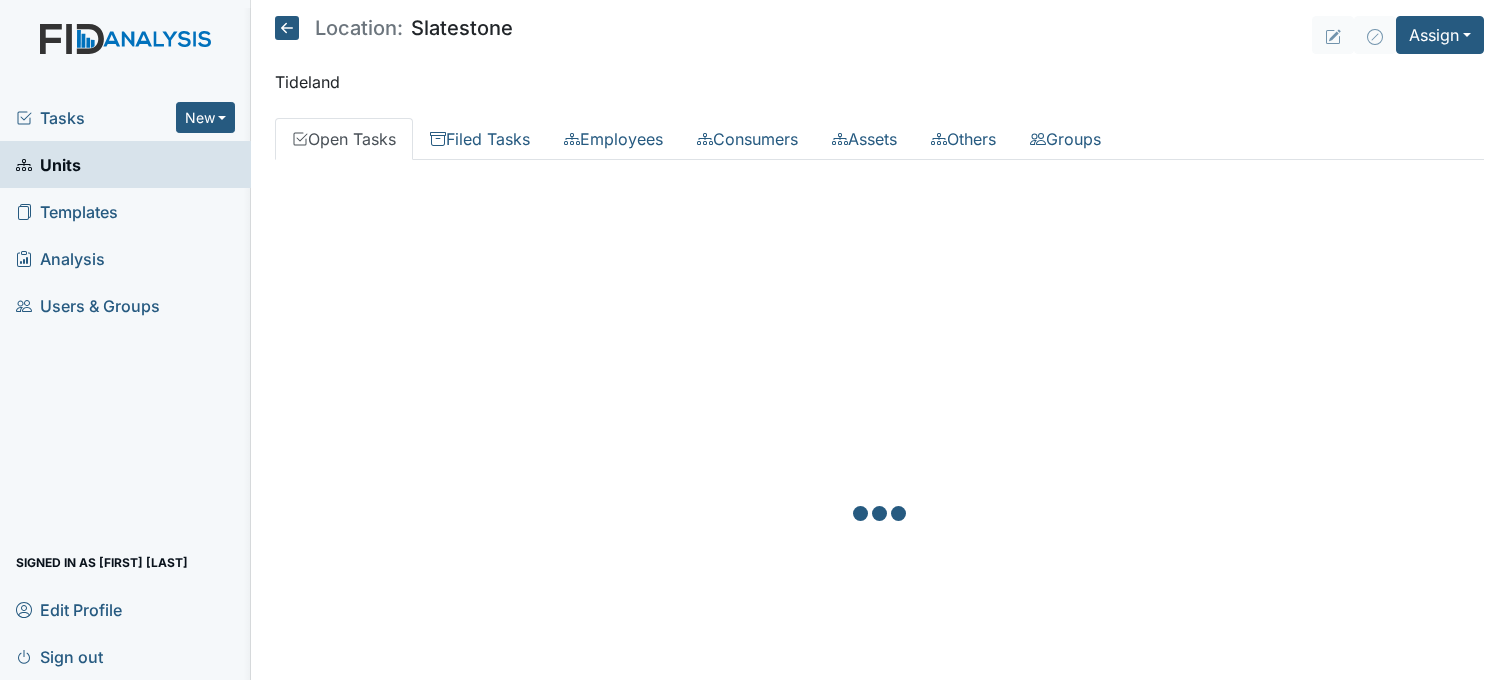 scroll, scrollTop: 0, scrollLeft: 0, axis: both 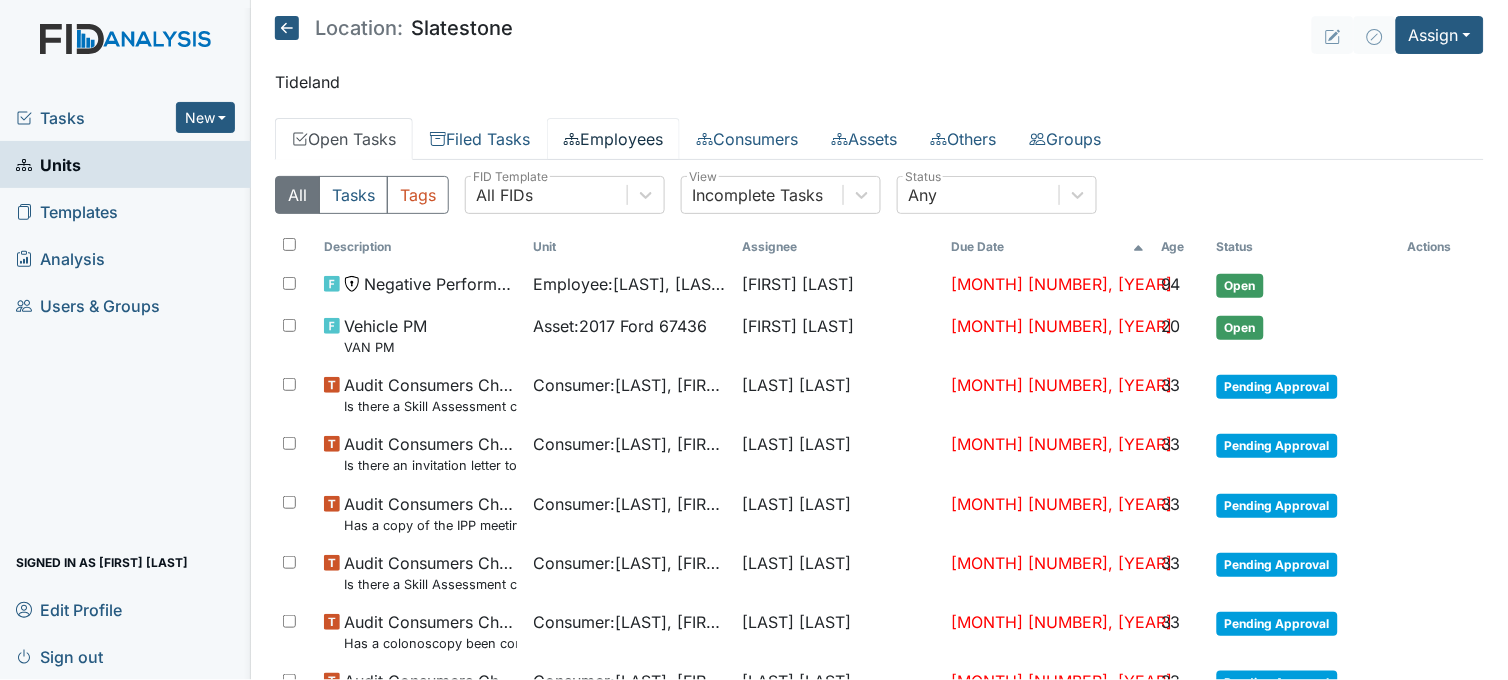 click on "Employees" at bounding box center (613, 139) 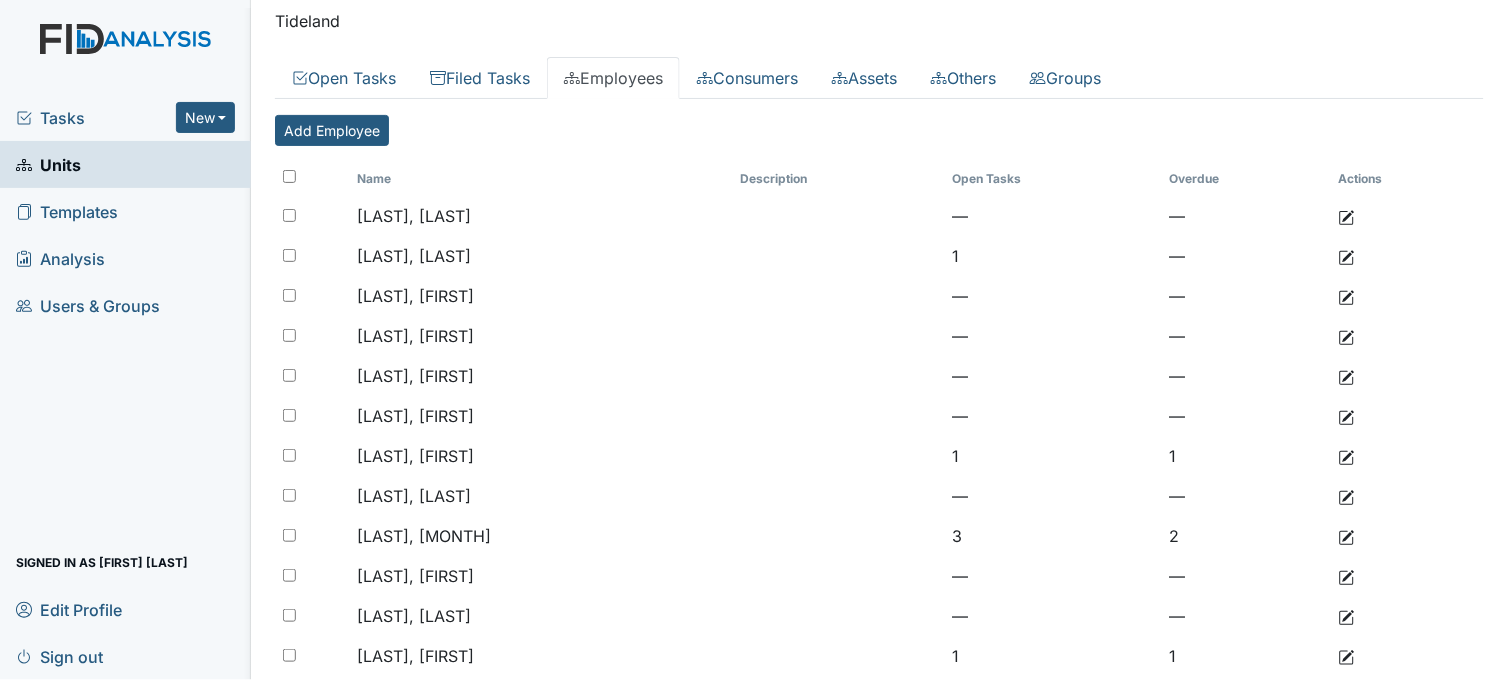 scroll, scrollTop: 0, scrollLeft: 0, axis: both 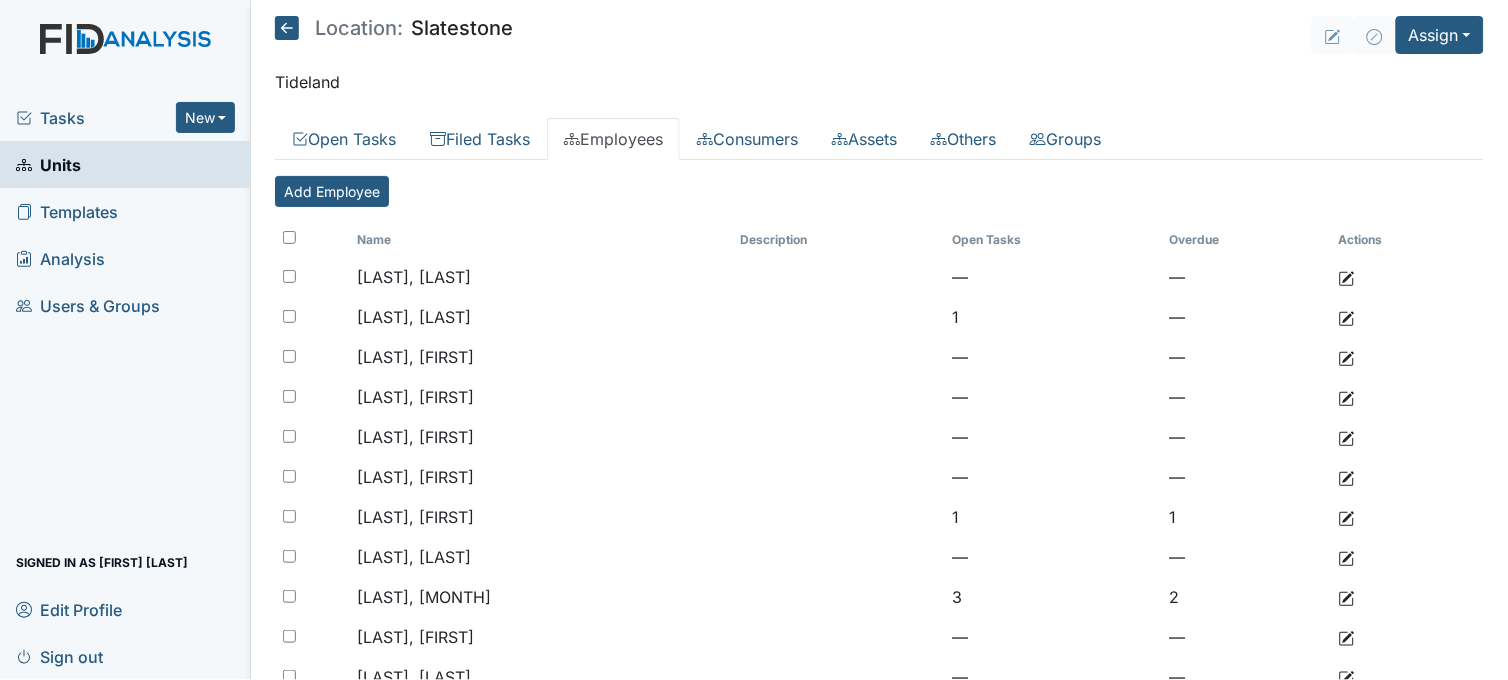 click on "Units" at bounding box center (125, 164) 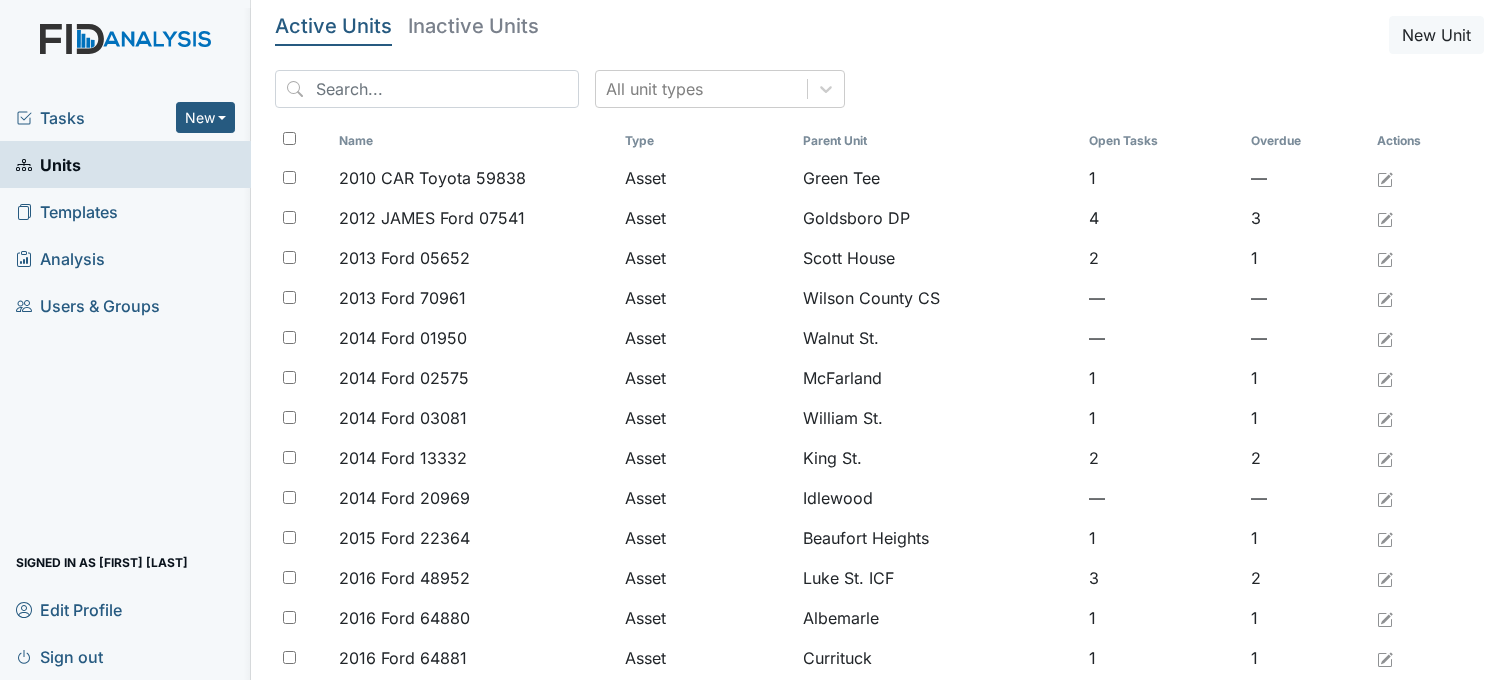 scroll, scrollTop: 0, scrollLeft: 0, axis: both 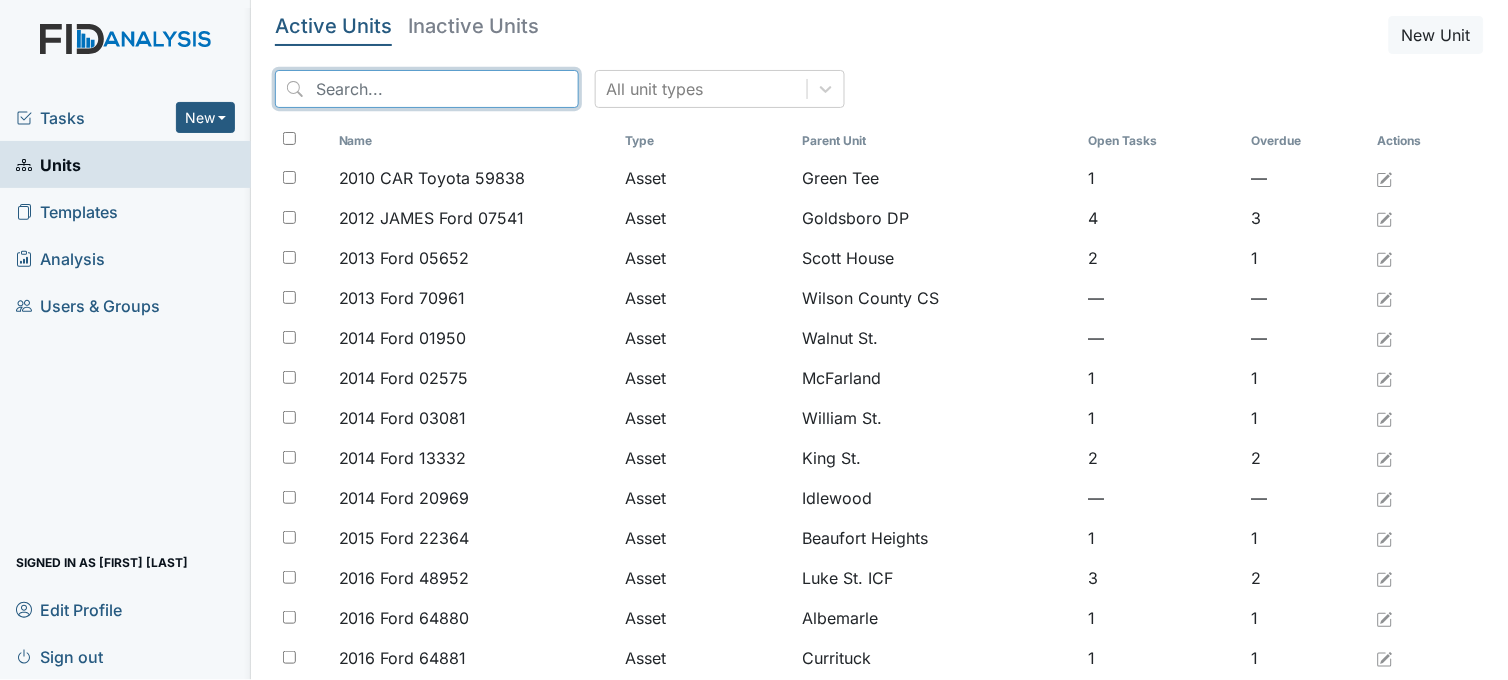 click at bounding box center [427, 89] 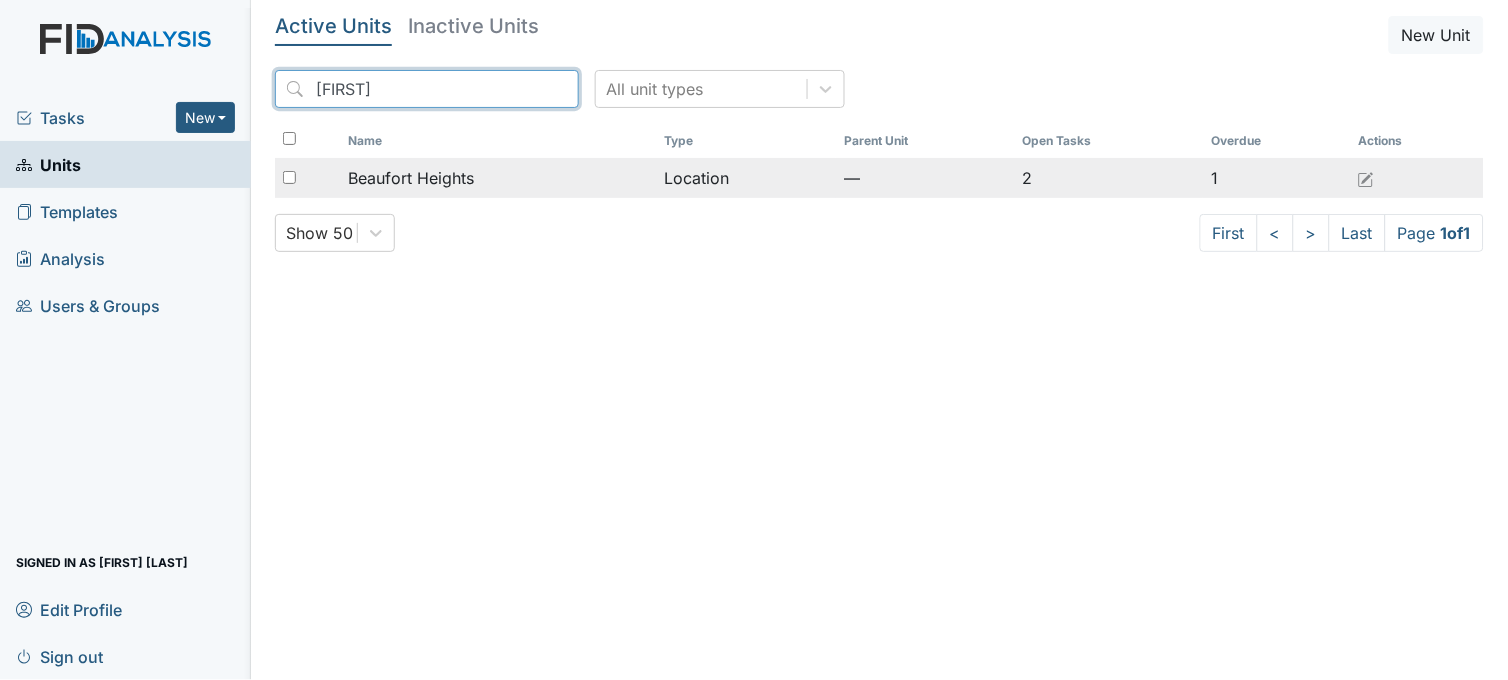 type on "[FIRST]" 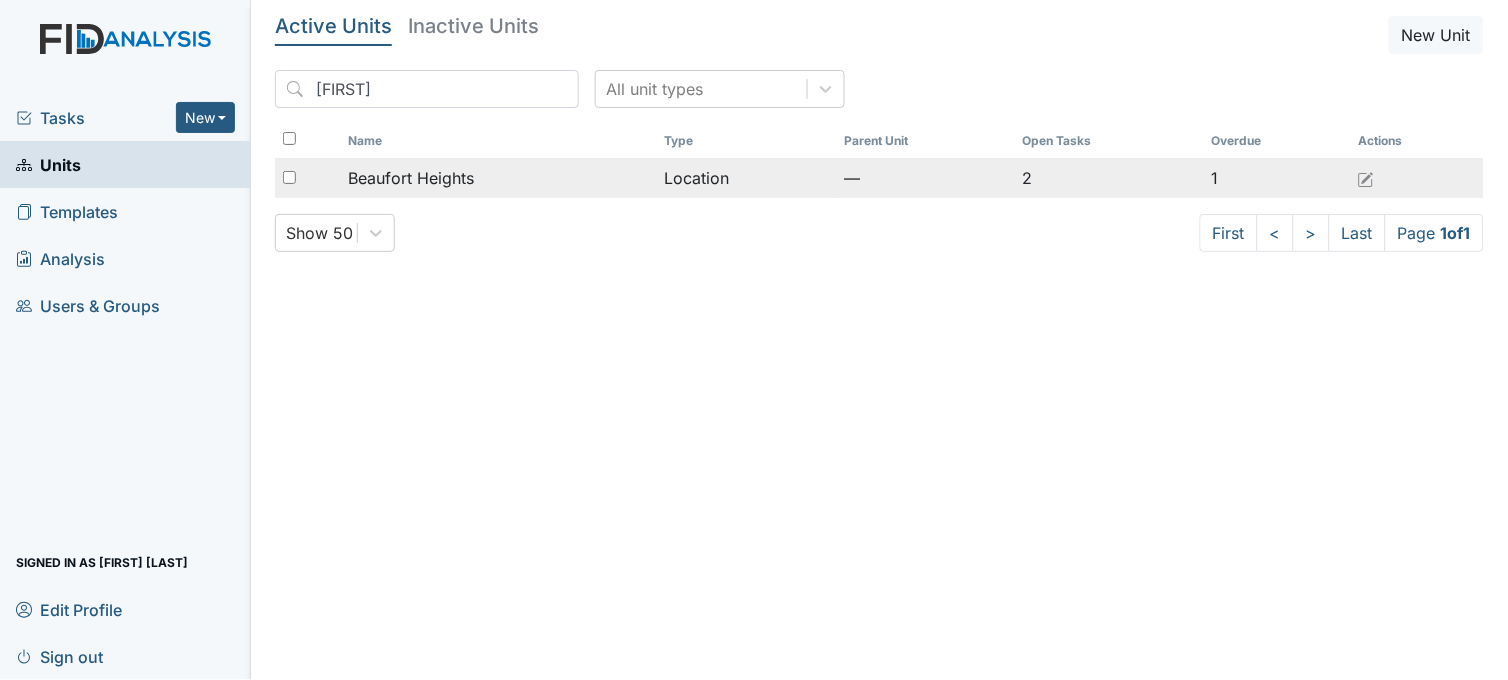 click on "Beaufort Heights" at bounding box center [411, 178] 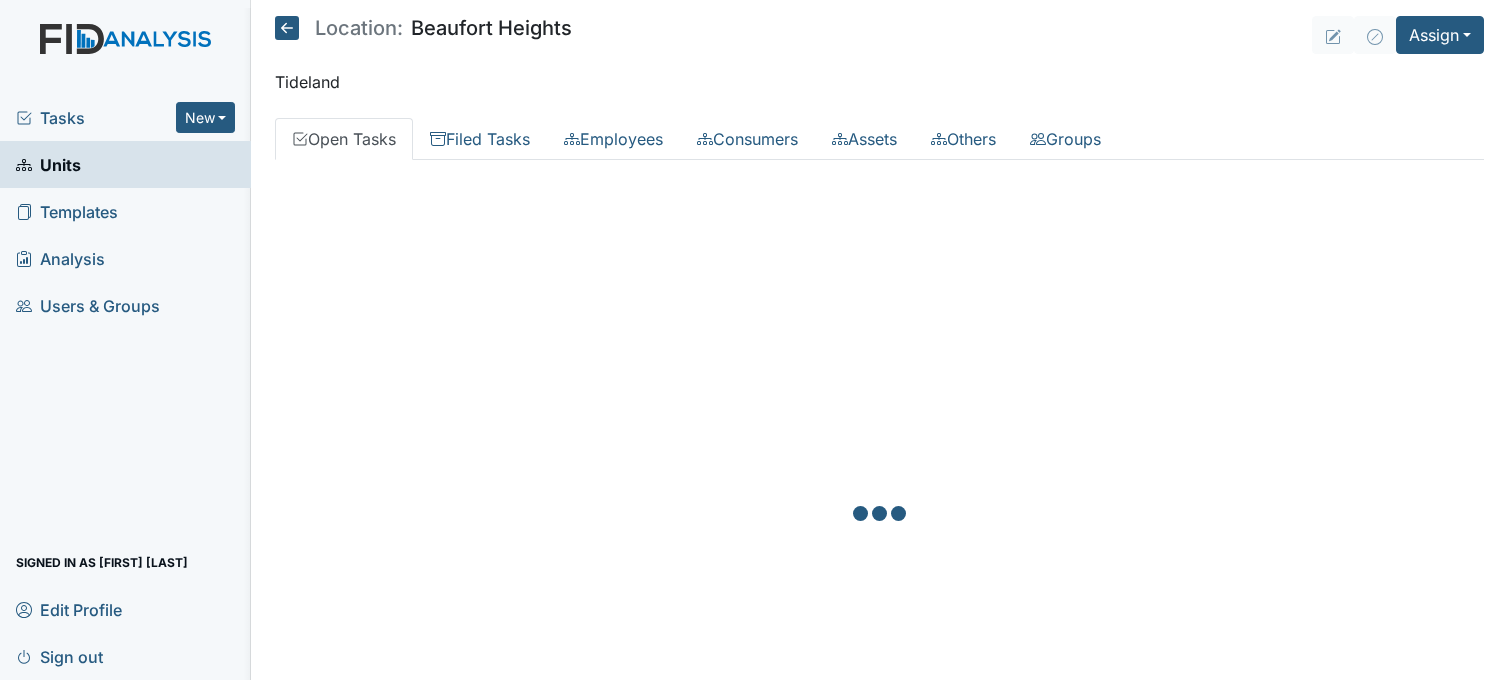scroll, scrollTop: 0, scrollLeft: 0, axis: both 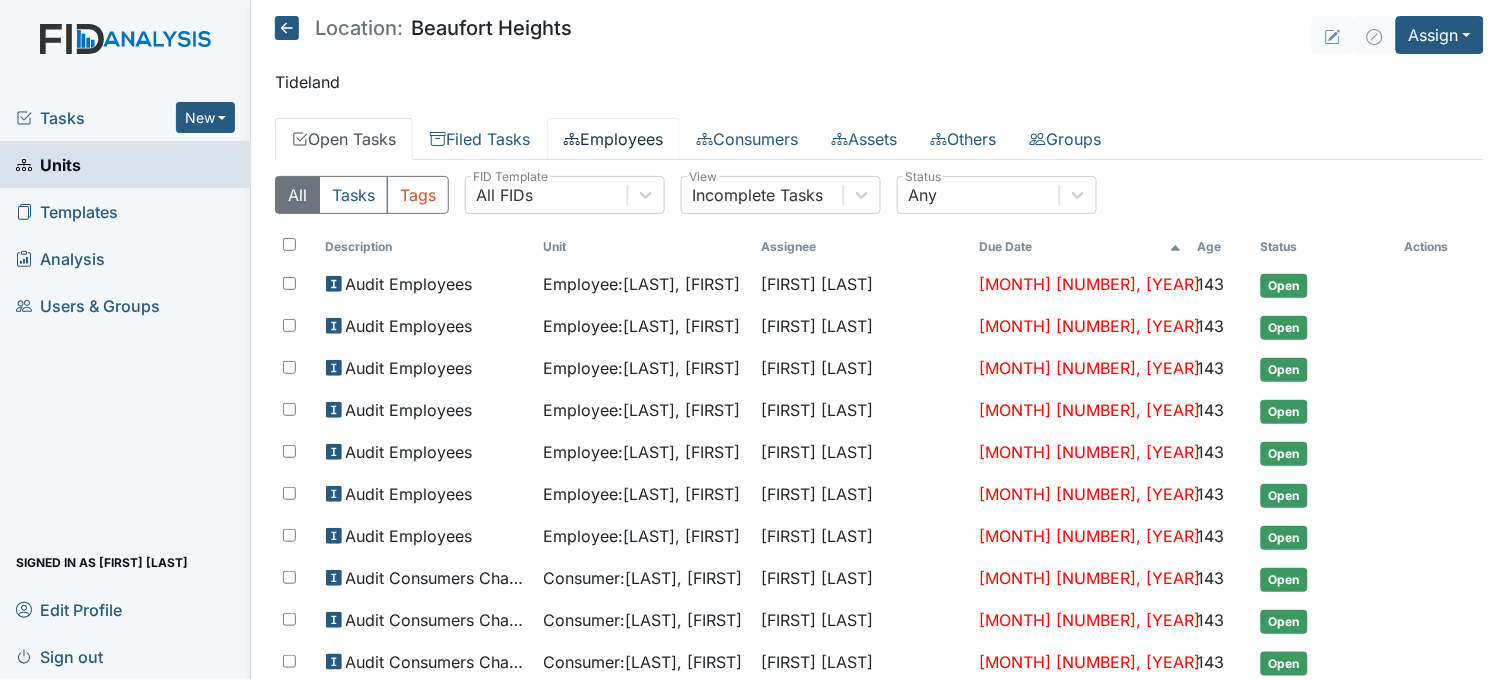 click on "Employees" at bounding box center (613, 139) 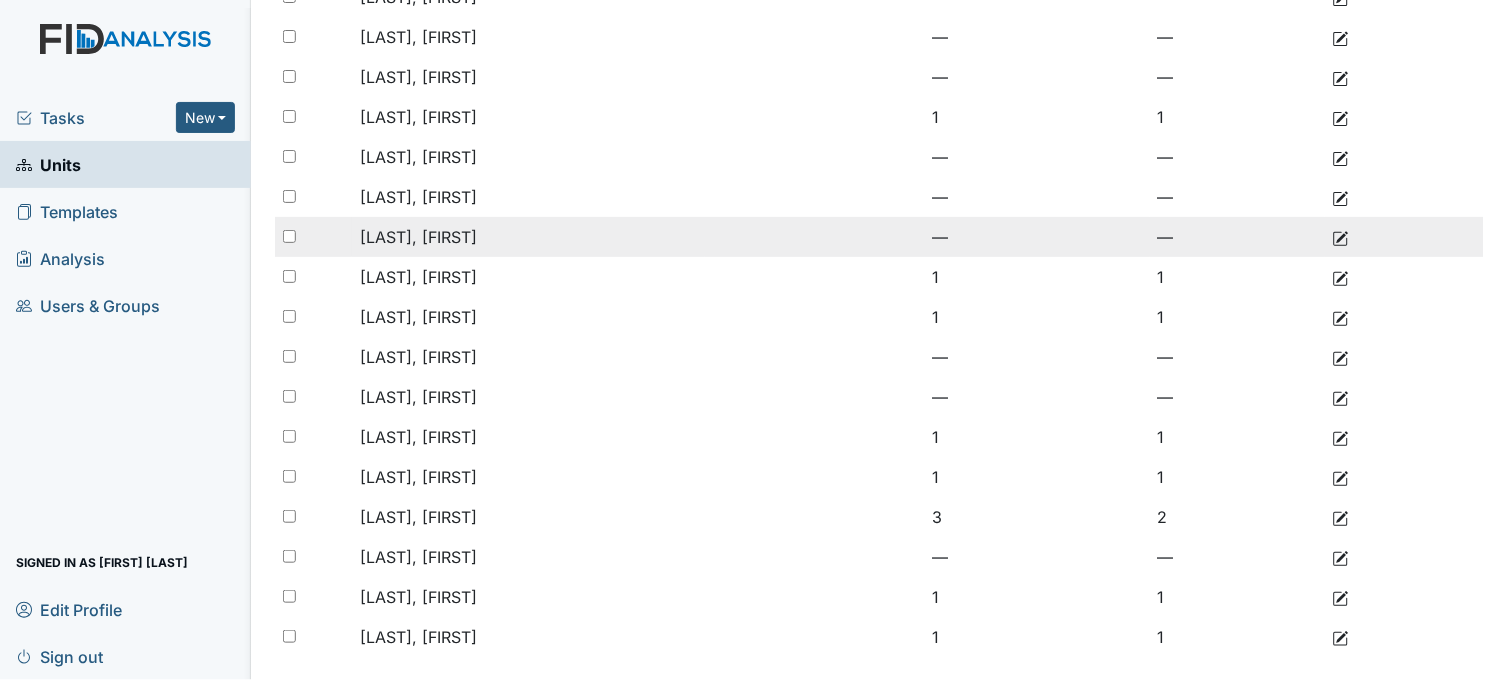 scroll, scrollTop: 306, scrollLeft: 0, axis: vertical 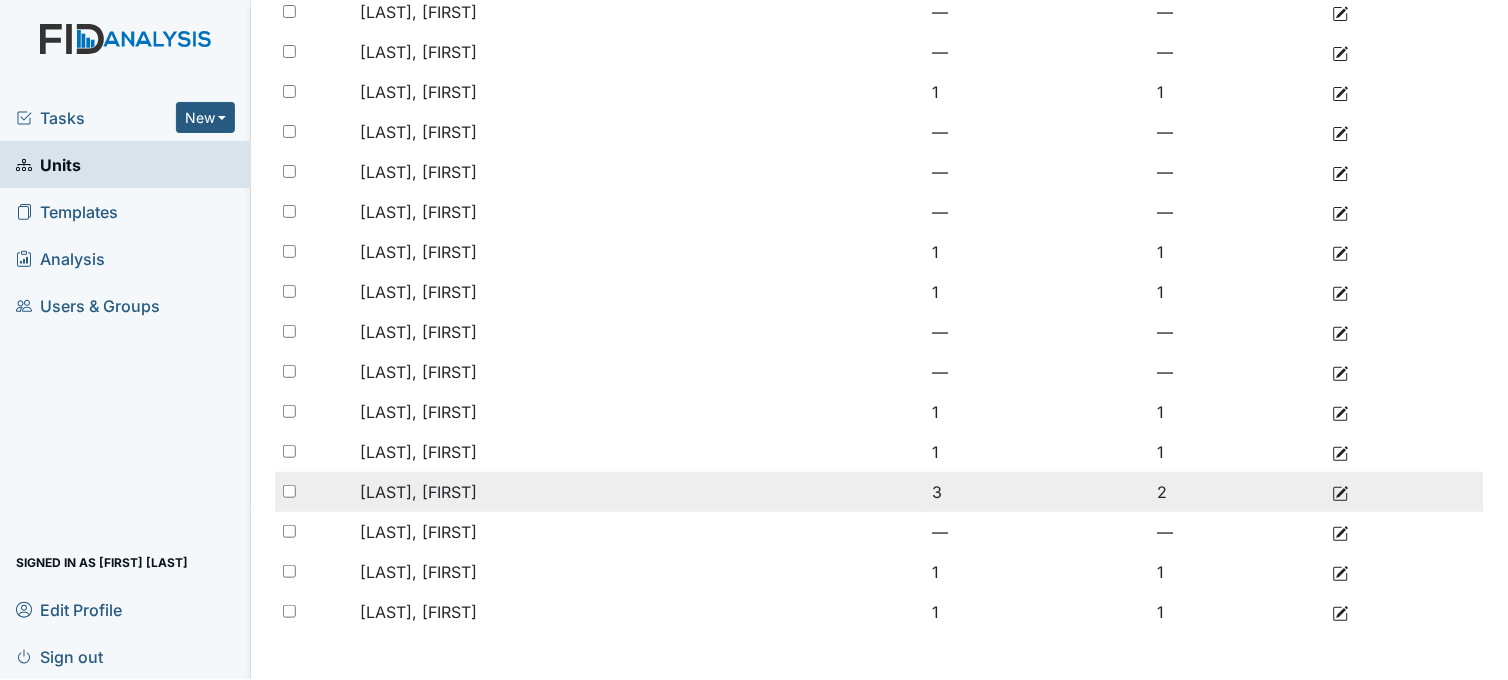 click on "[LAST], [FIRST]" at bounding box center [528, 492] 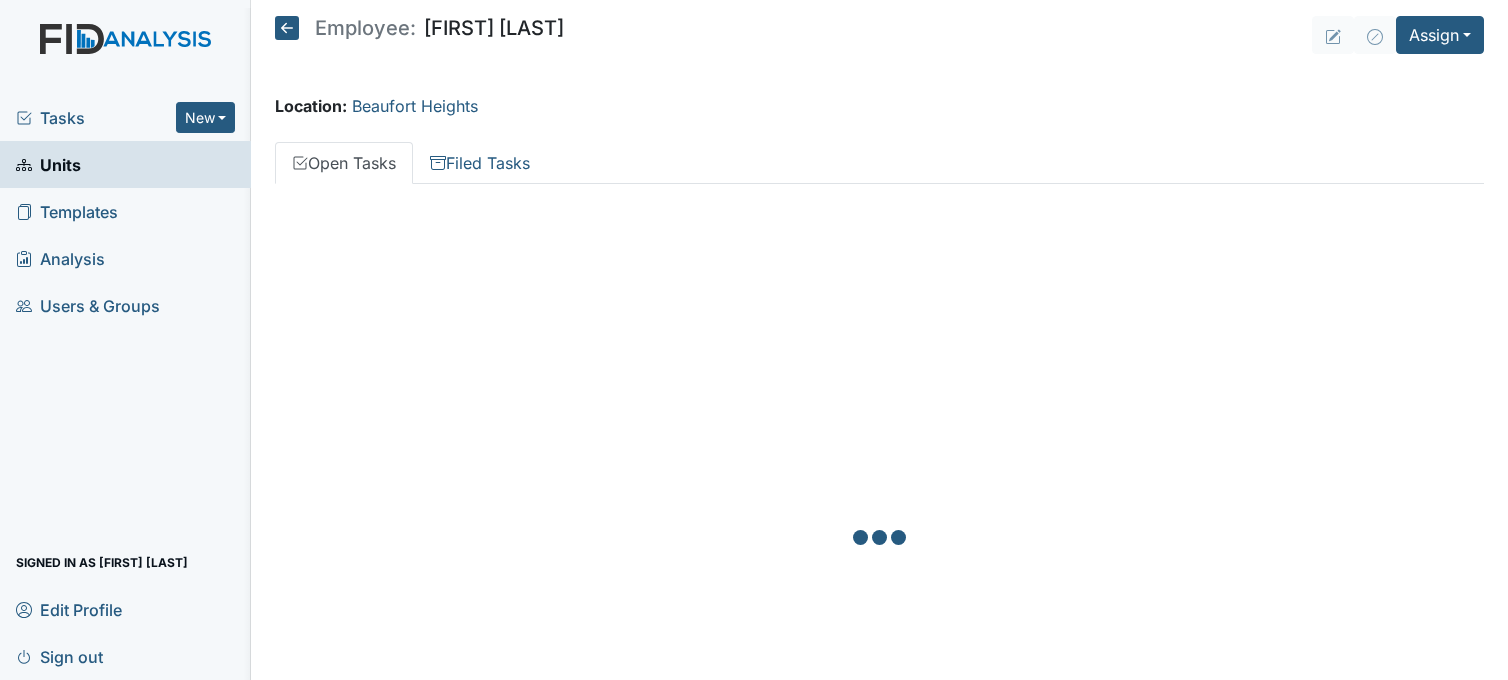 scroll, scrollTop: 0, scrollLeft: 0, axis: both 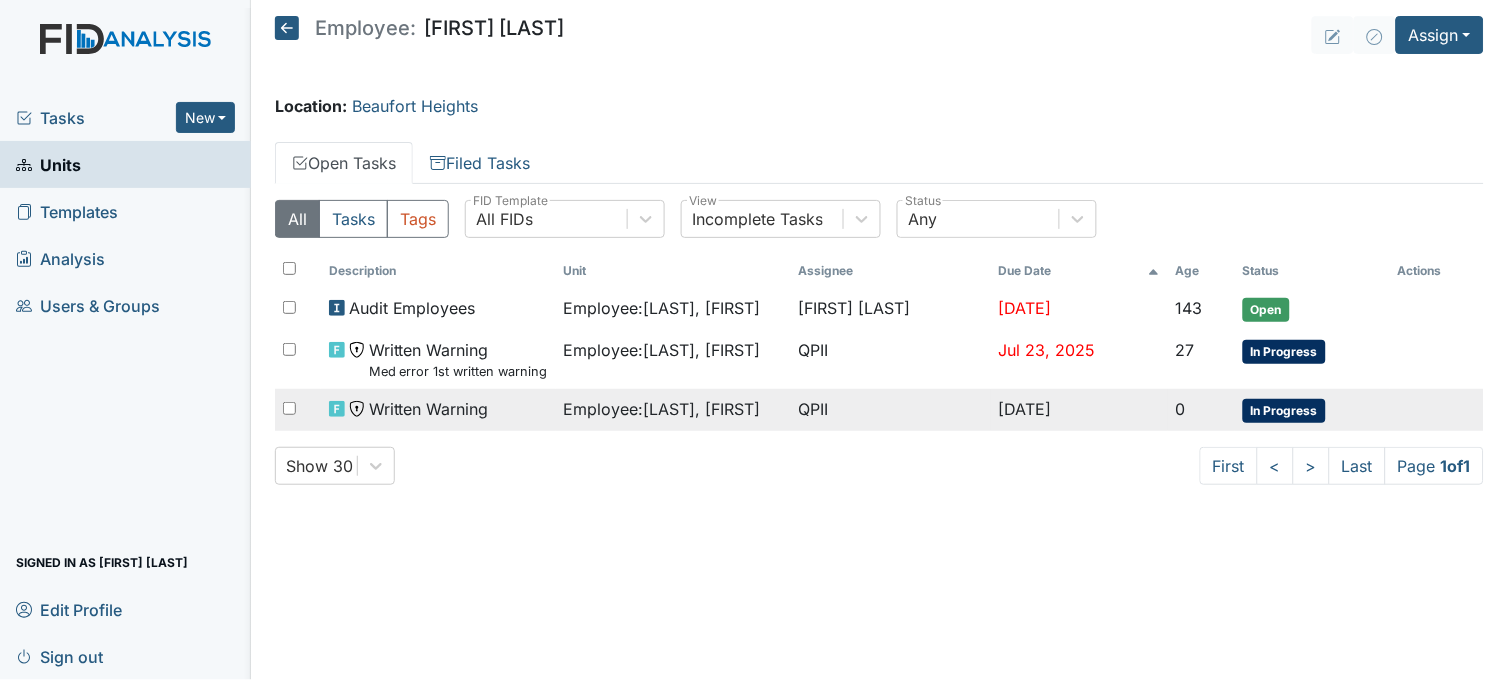 click on "Employee :  Sessoms, Jolicia" at bounding box center [662, 409] 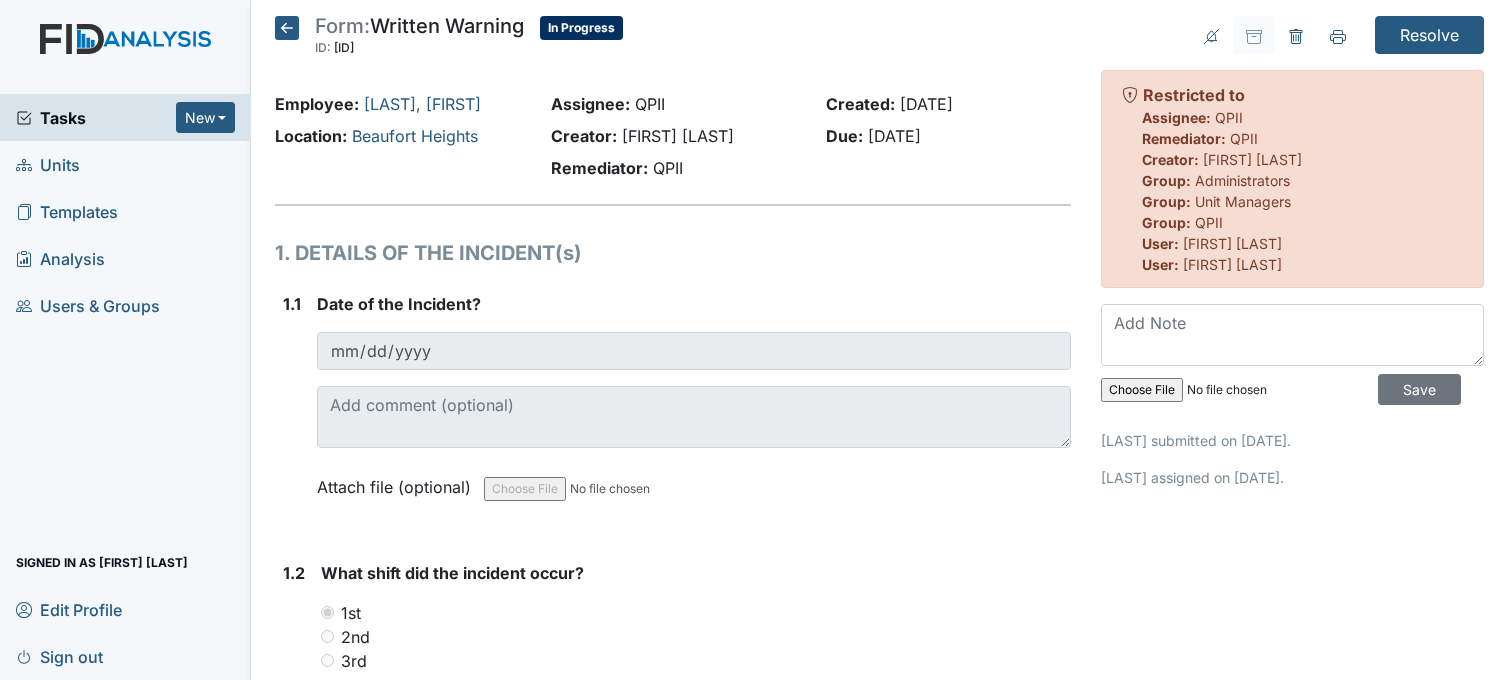 scroll, scrollTop: 0, scrollLeft: 0, axis: both 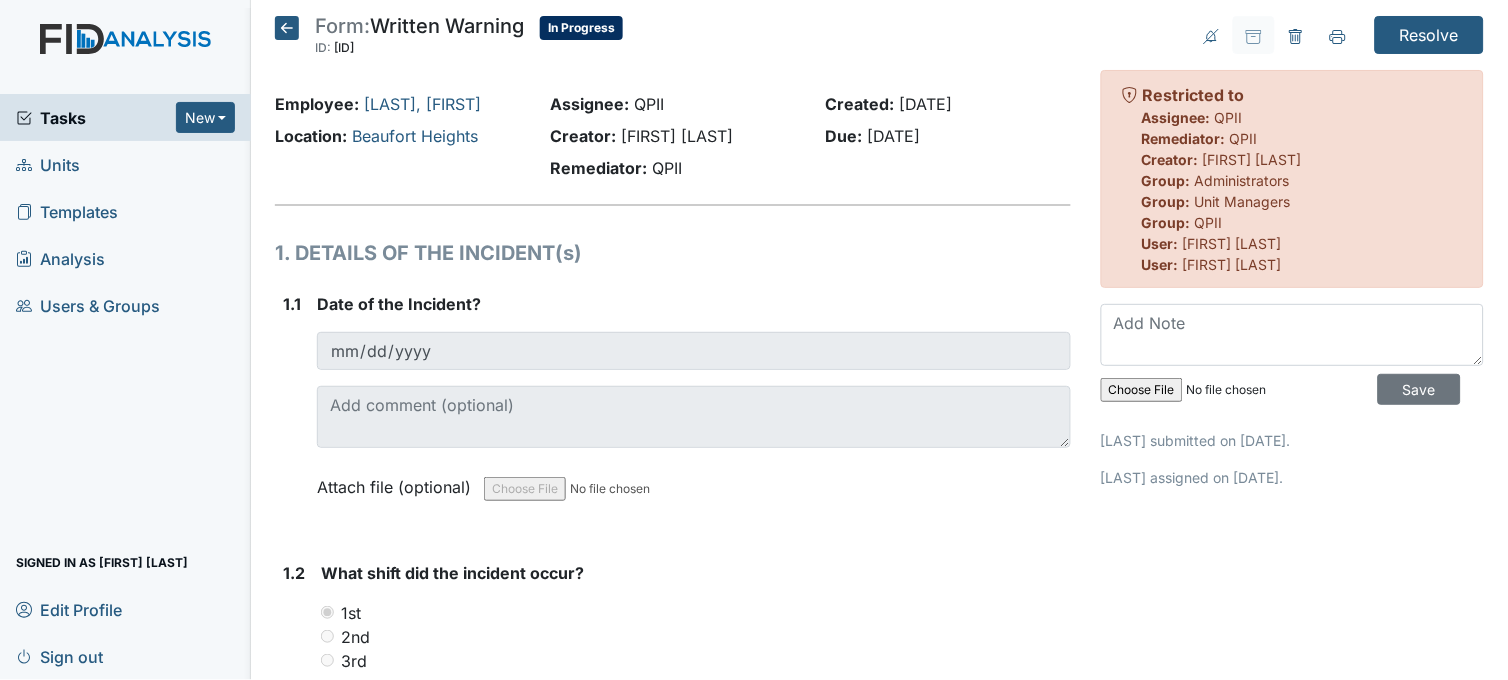 click 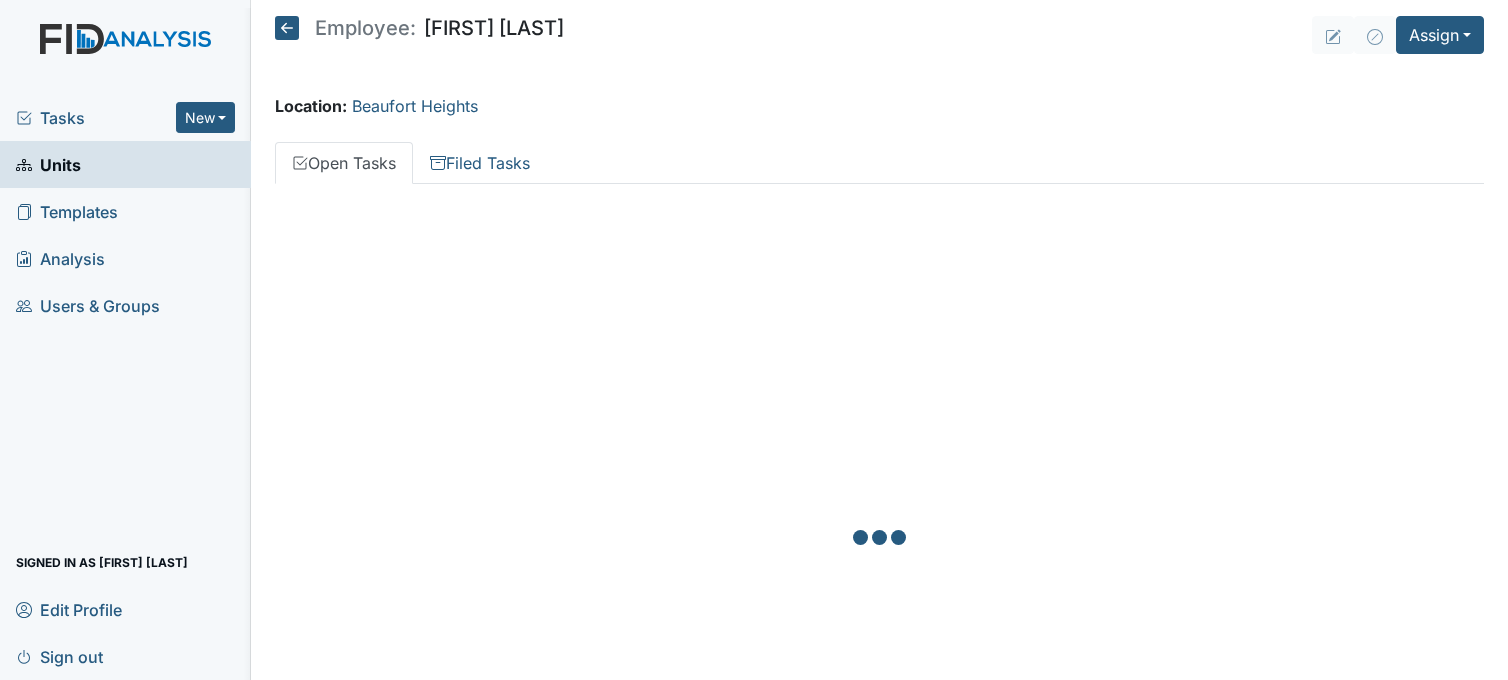 scroll, scrollTop: 0, scrollLeft: 0, axis: both 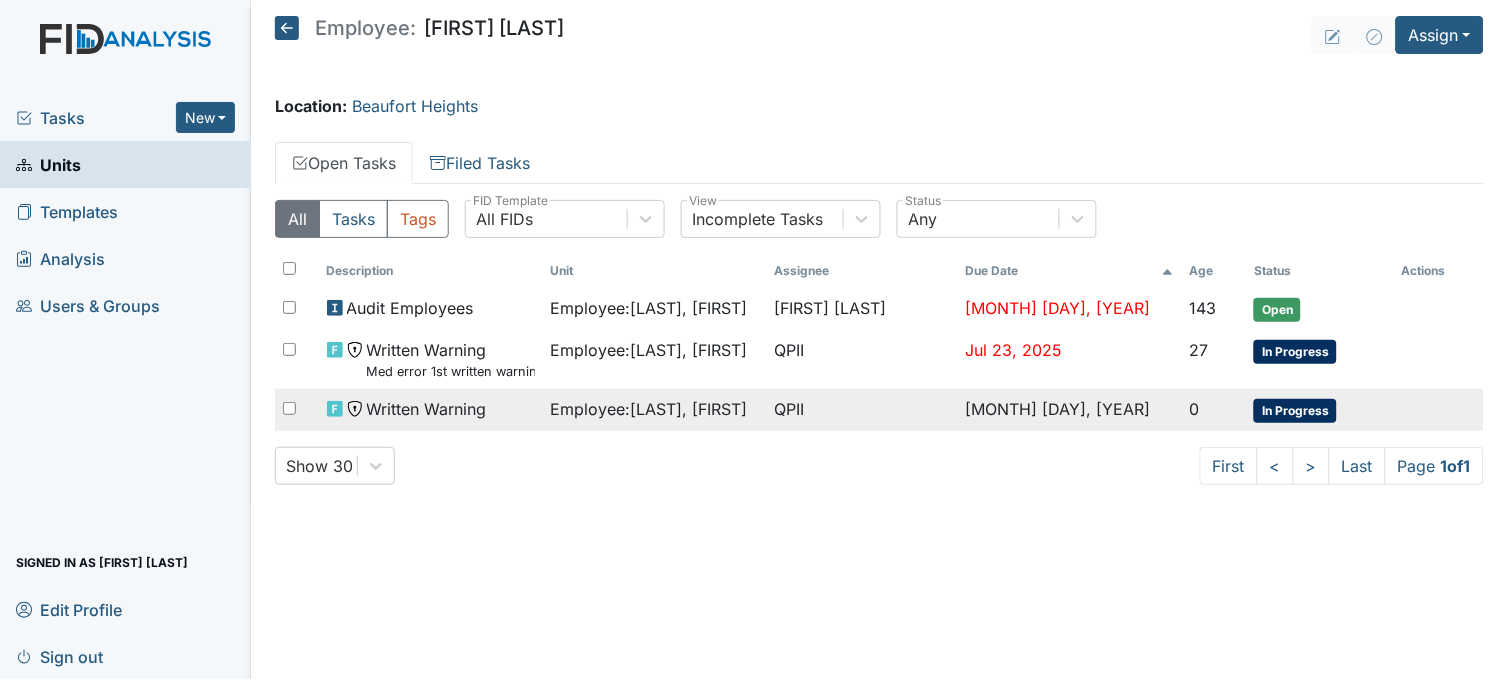 click on "Employee : [LAST], [FIRST]" at bounding box center (649, 409) 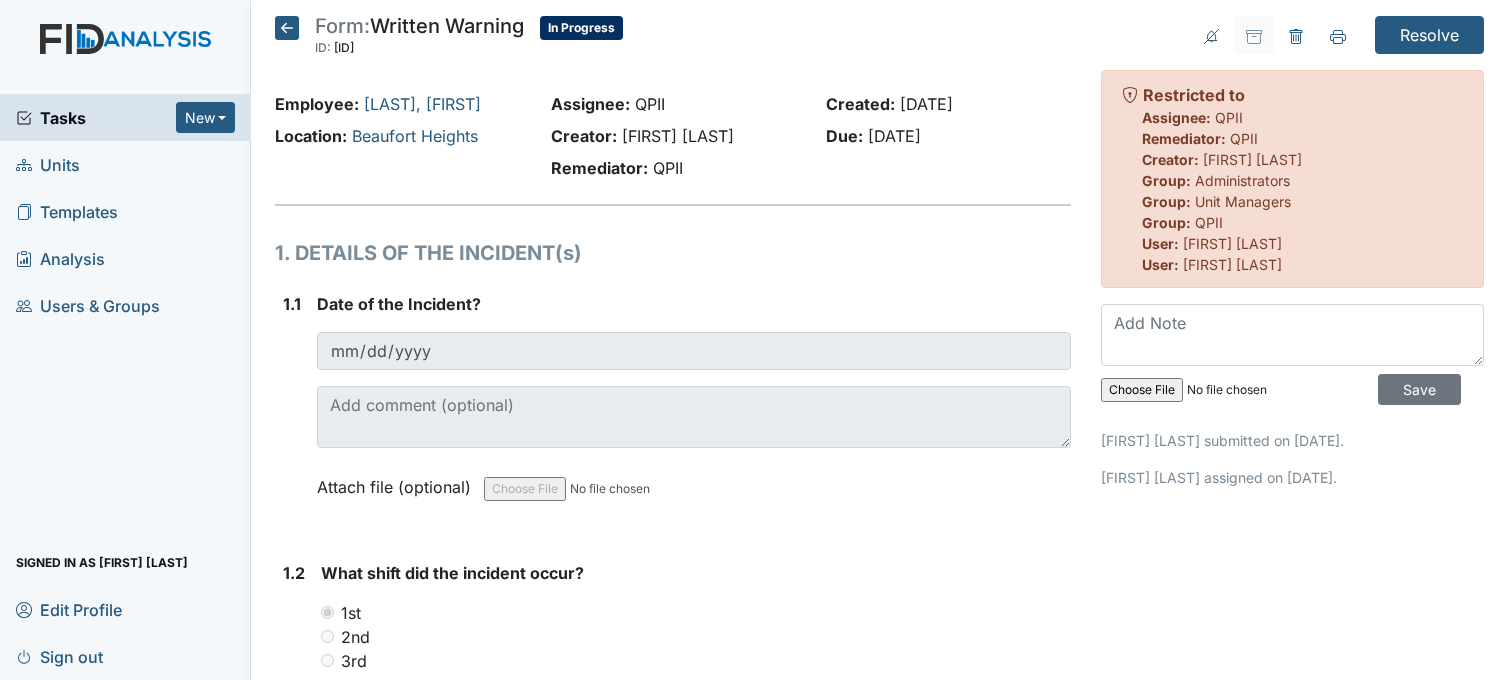 scroll, scrollTop: 0, scrollLeft: 0, axis: both 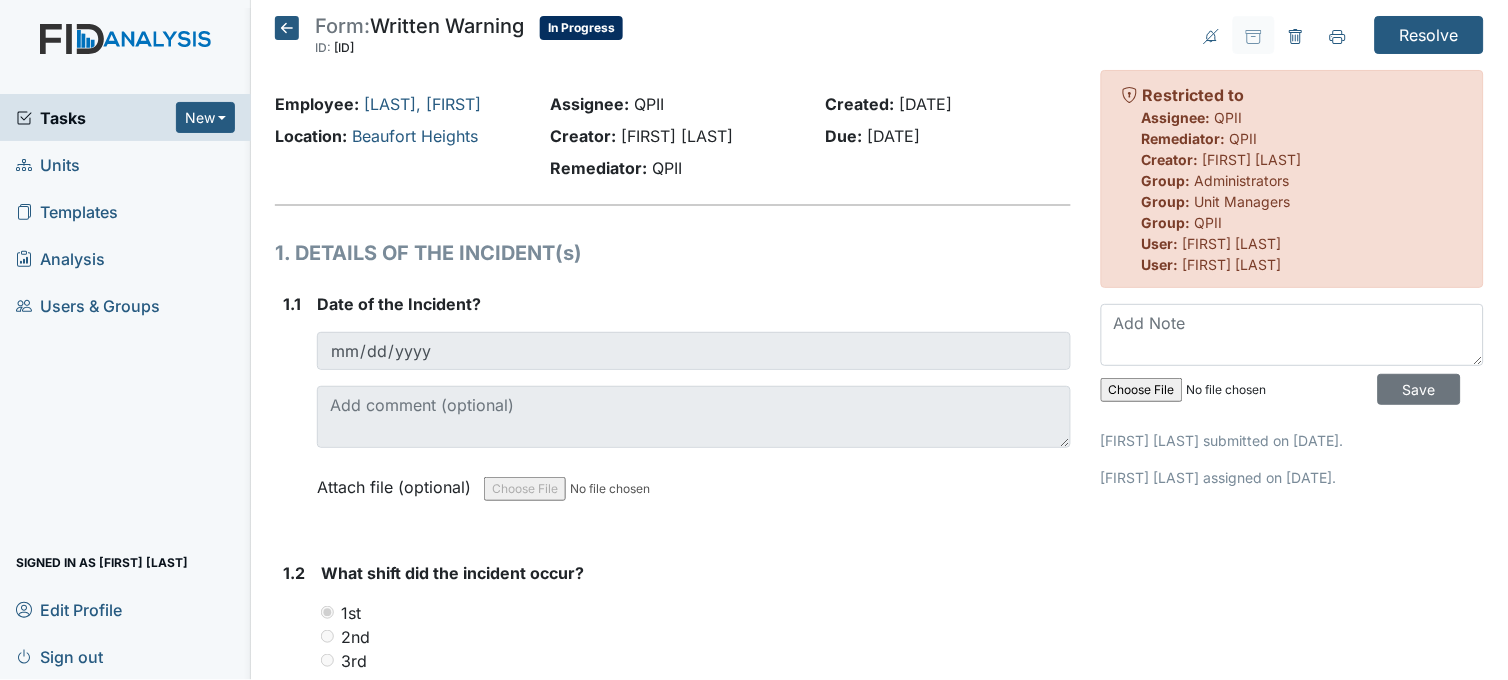 click 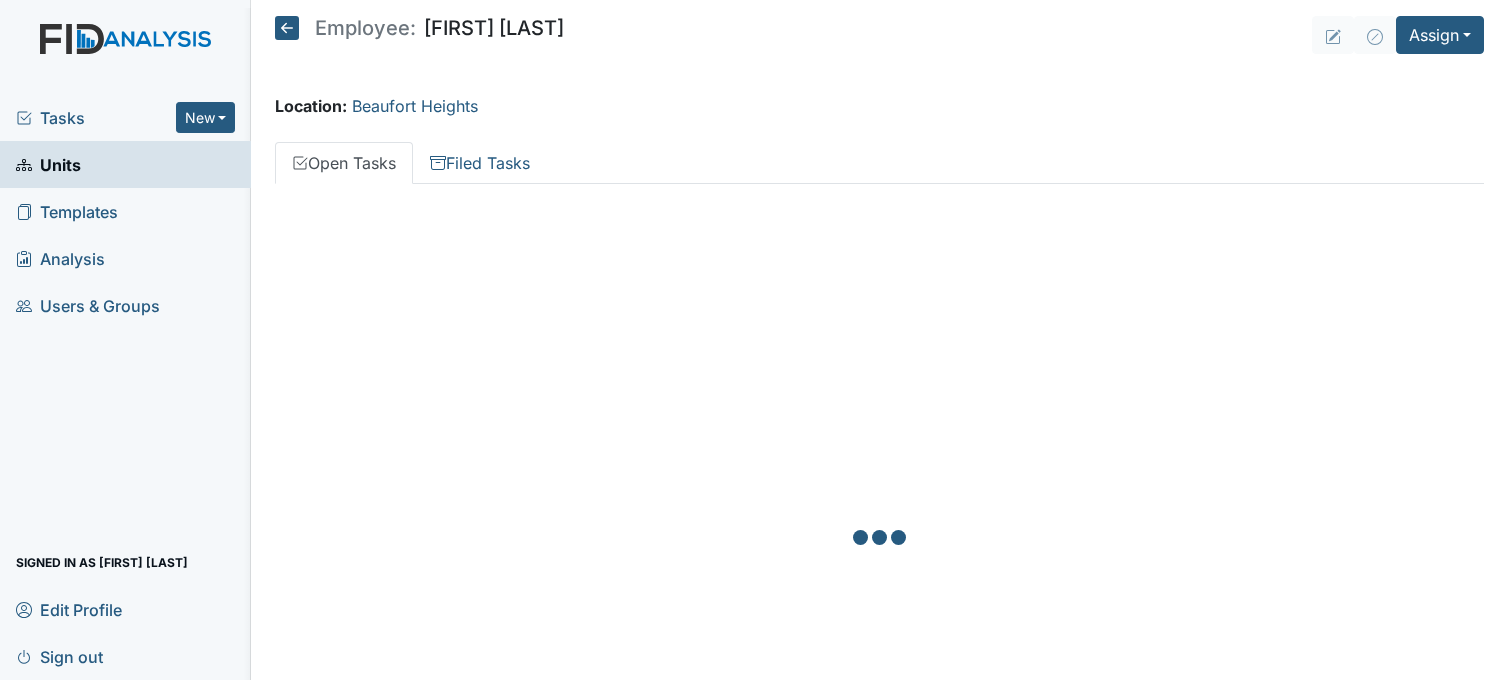 scroll, scrollTop: 0, scrollLeft: 0, axis: both 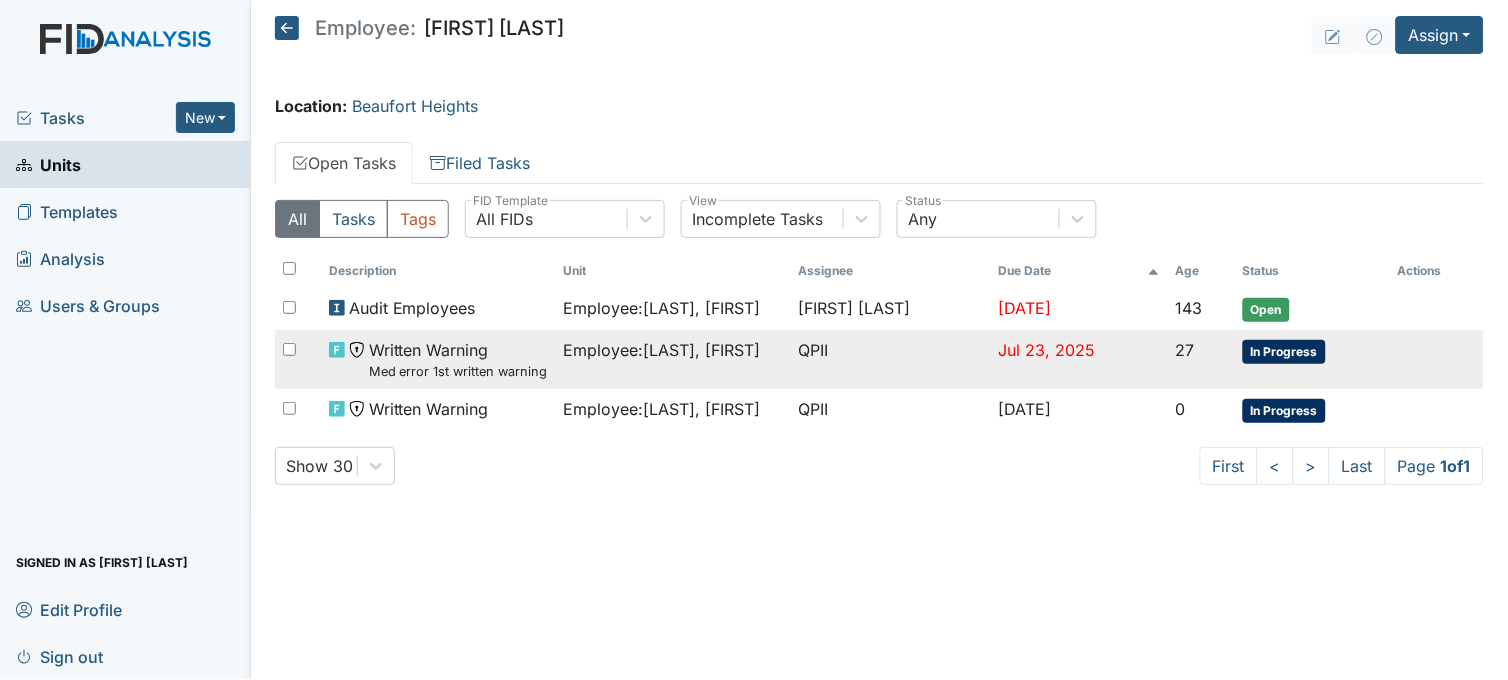 click on "Employee :  [LAST], [FIRST]" at bounding box center [673, 359] 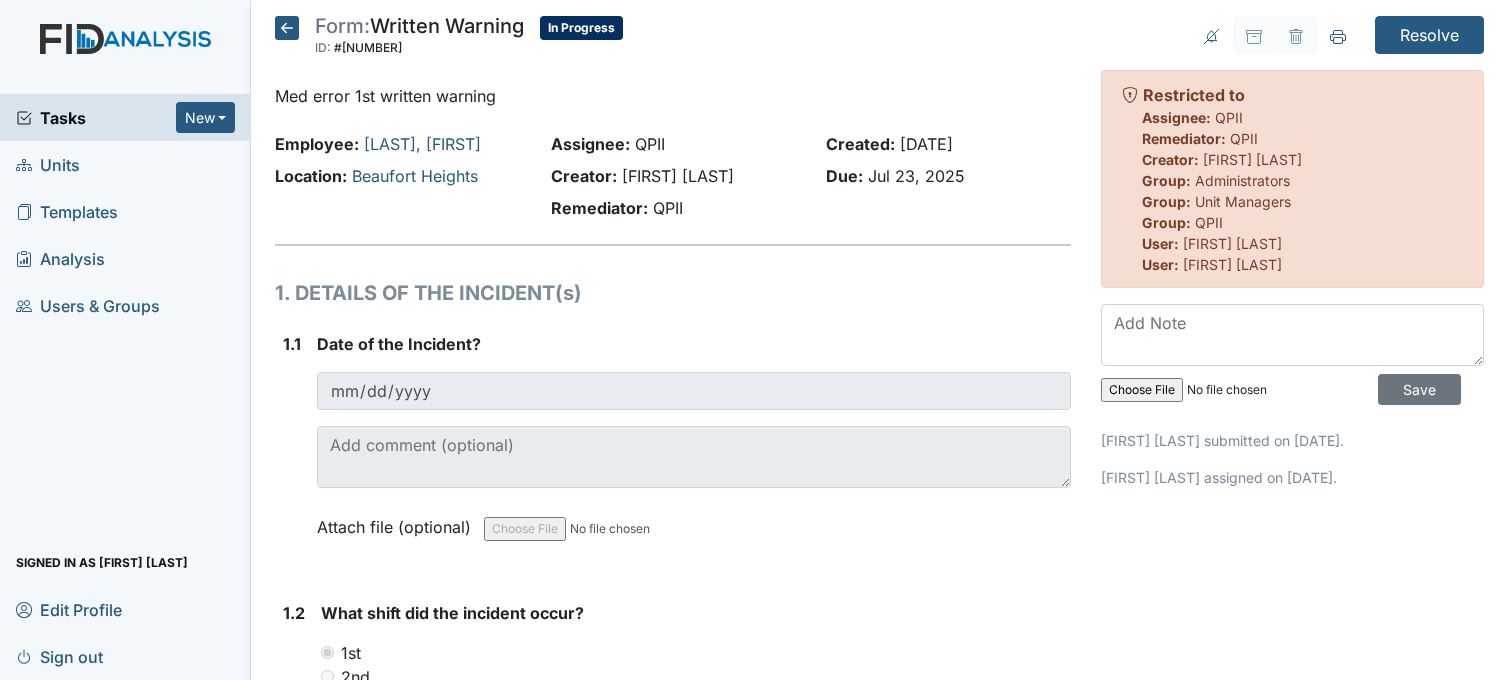 scroll, scrollTop: 0, scrollLeft: 0, axis: both 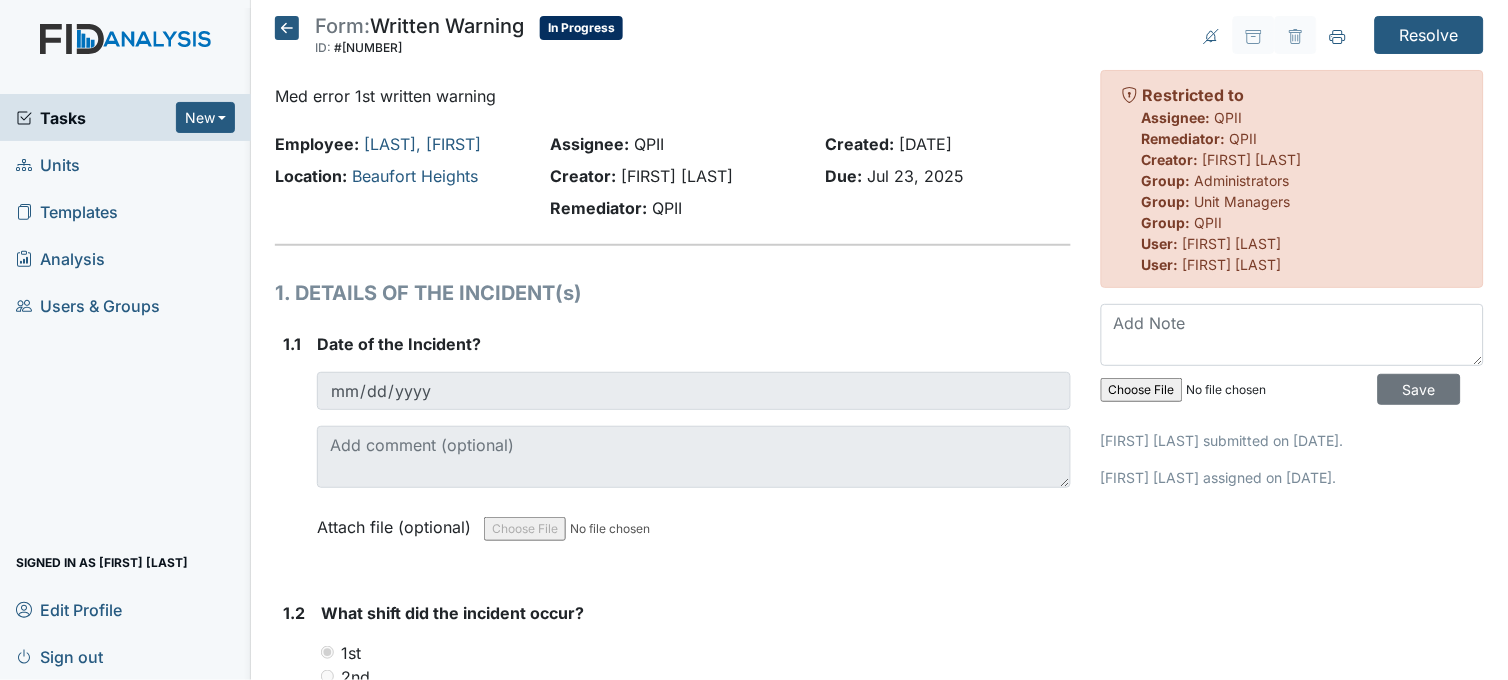 click 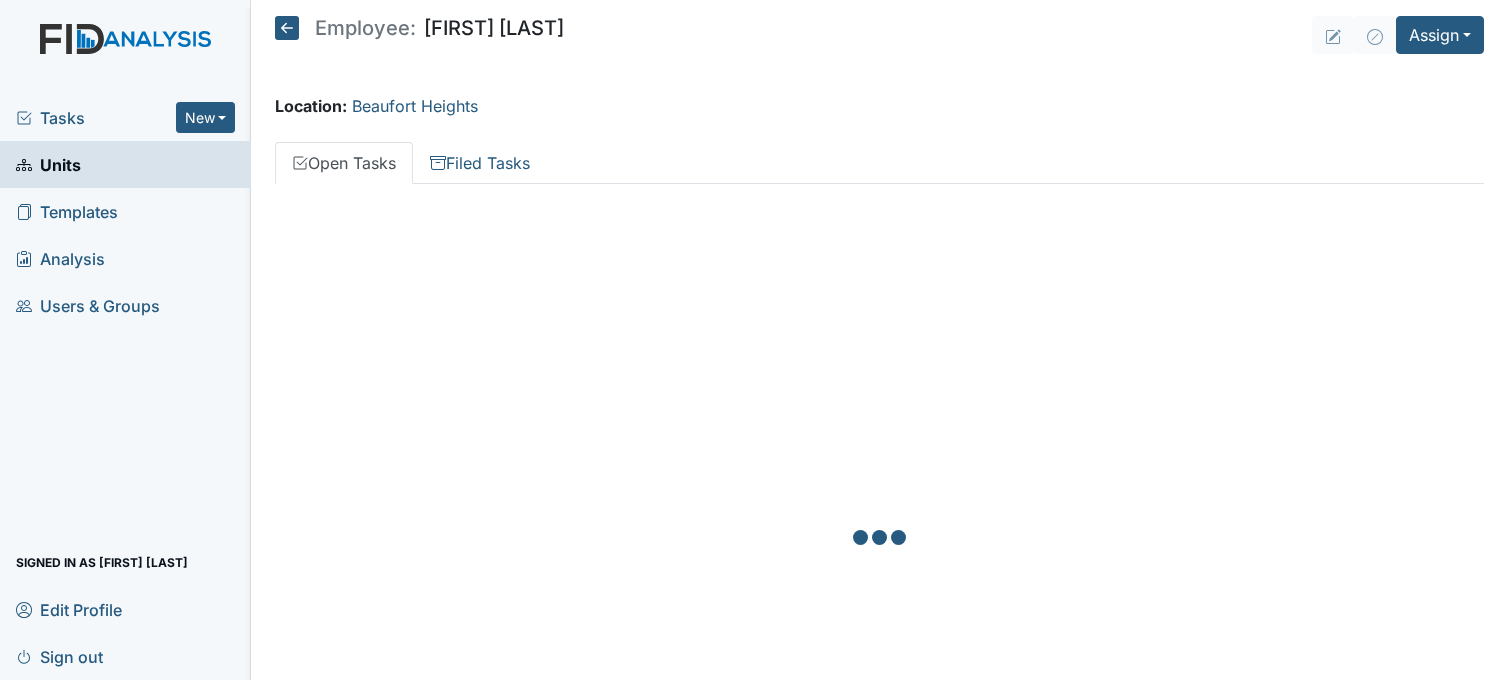 scroll, scrollTop: 0, scrollLeft: 0, axis: both 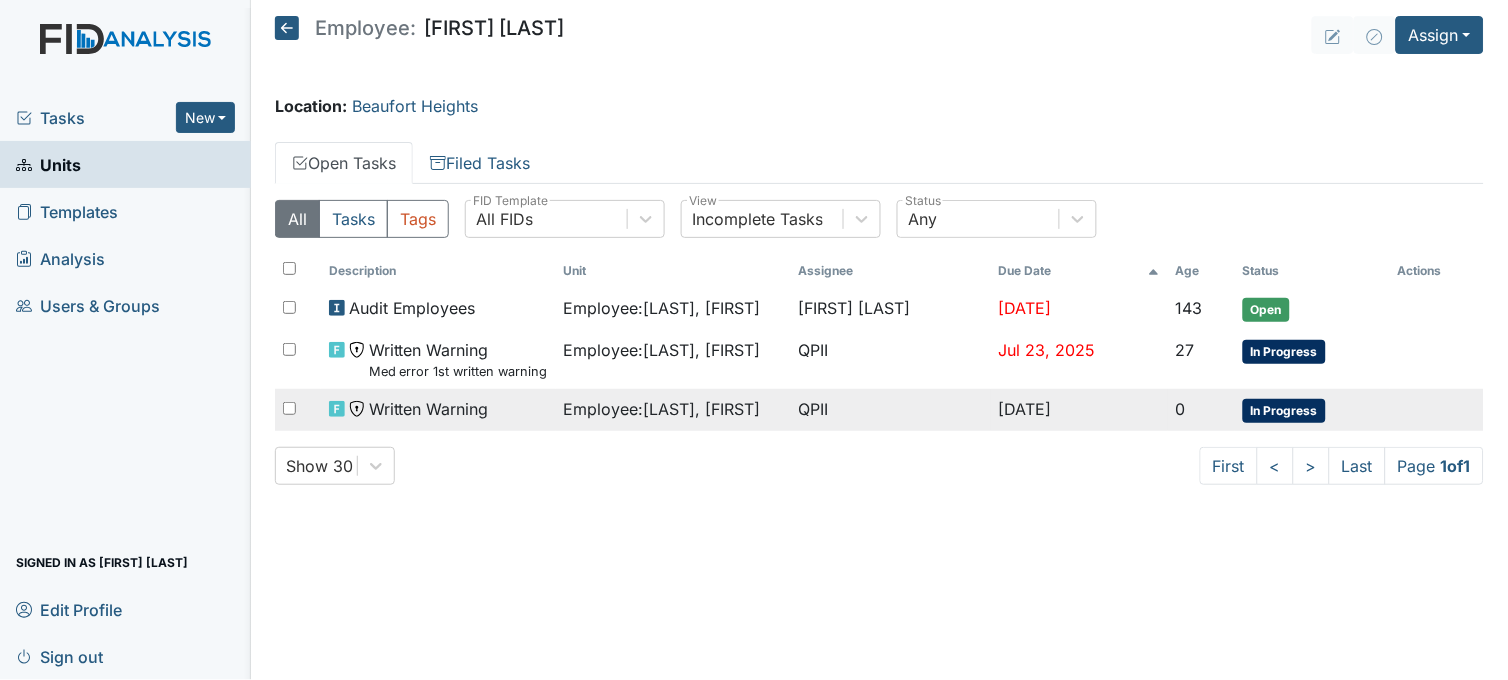 click on "Employee :  [LAST], [FIRST]" at bounding box center (662, 409) 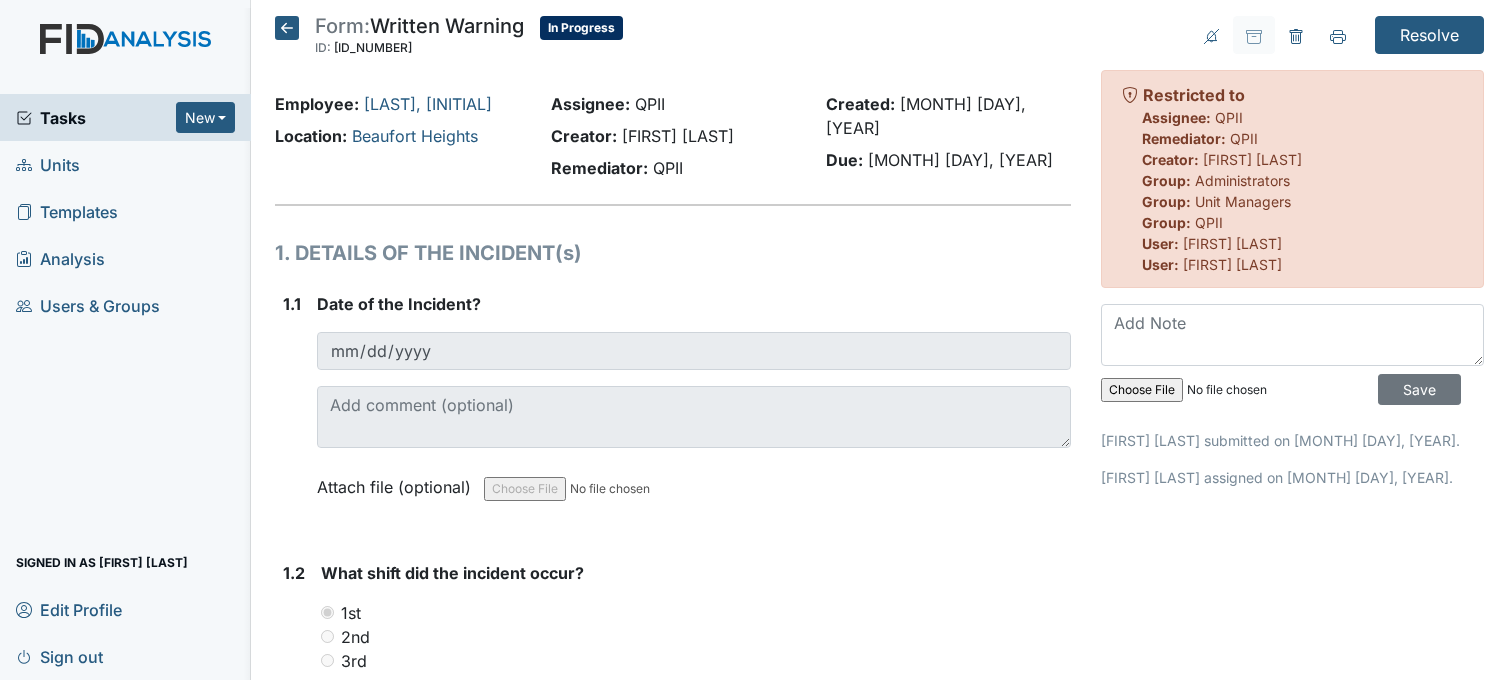 scroll, scrollTop: 0, scrollLeft: 0, axis: both 